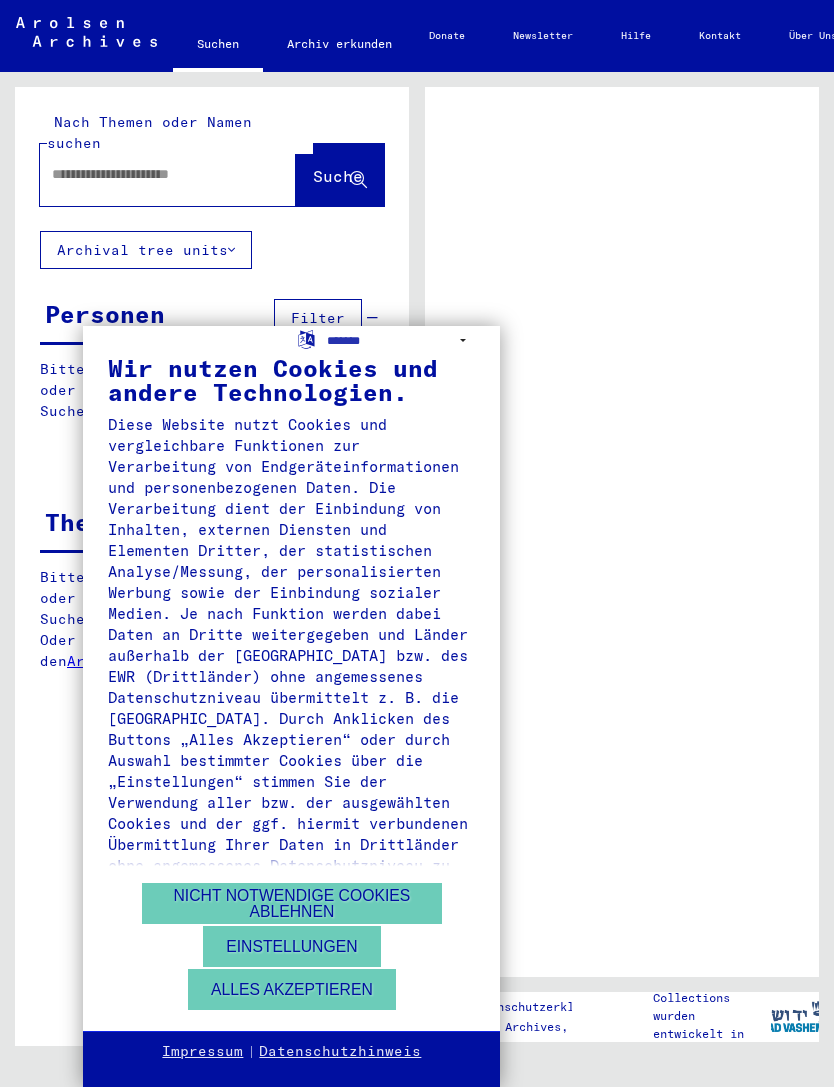 scroll, scrollTop: 0, scrollLeft: 0, axis: both 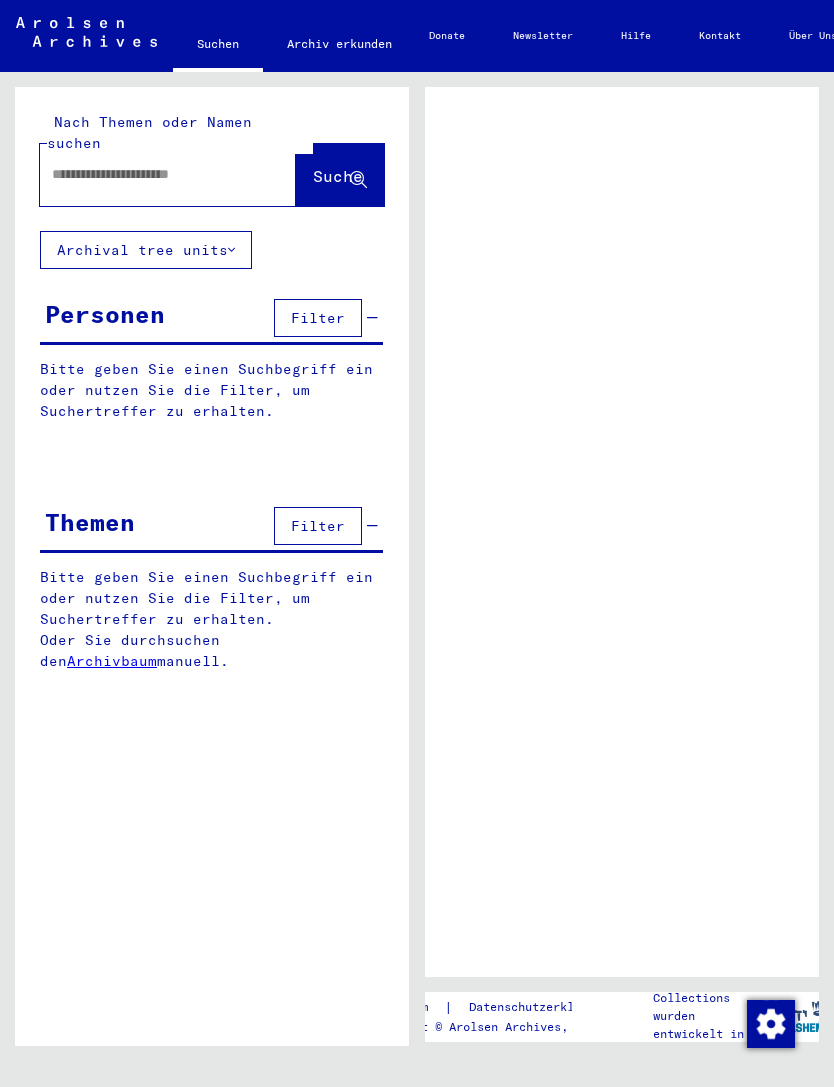 click at bounding box center (150, 174) 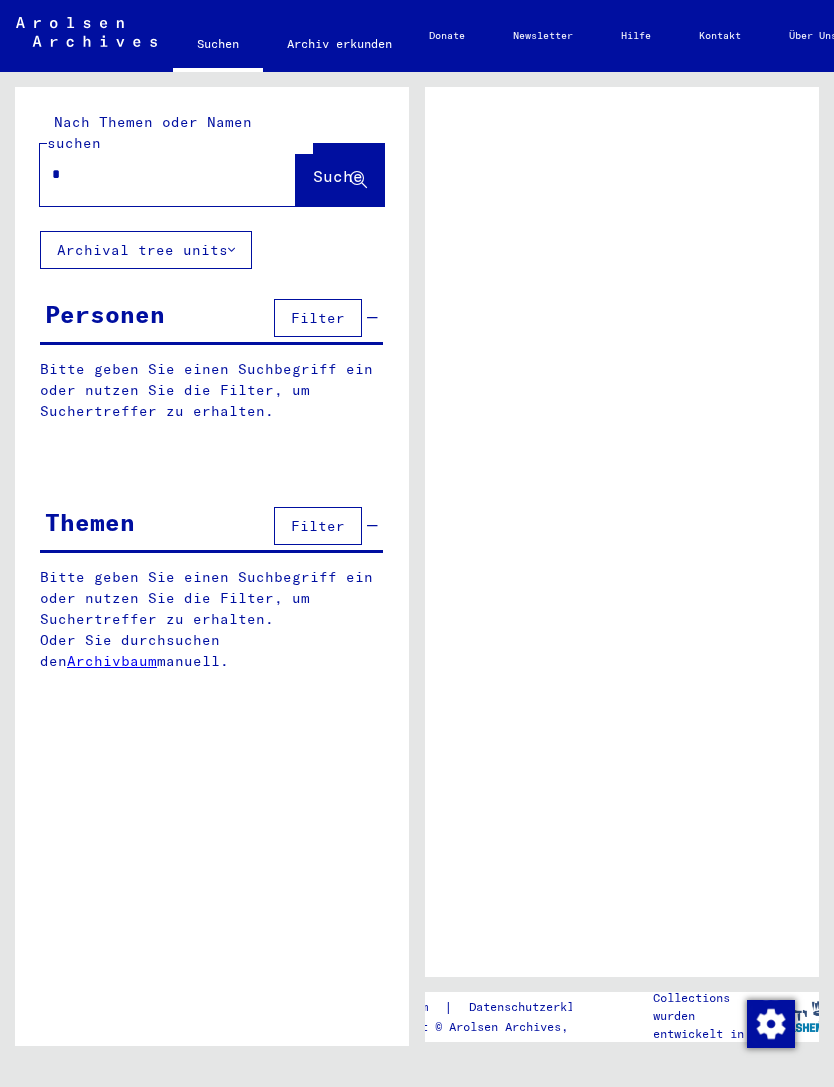 type on "**" 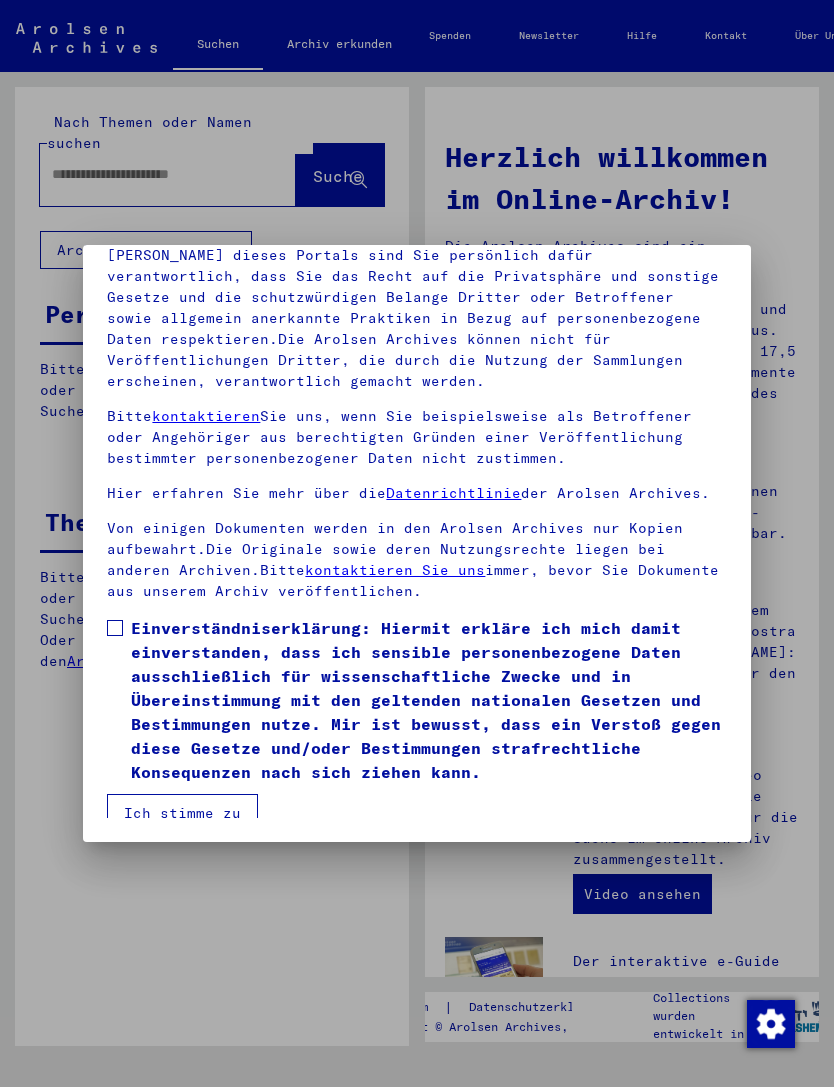 scroll, scrollTop: 254, scrollLeft: 0, axis: vertical 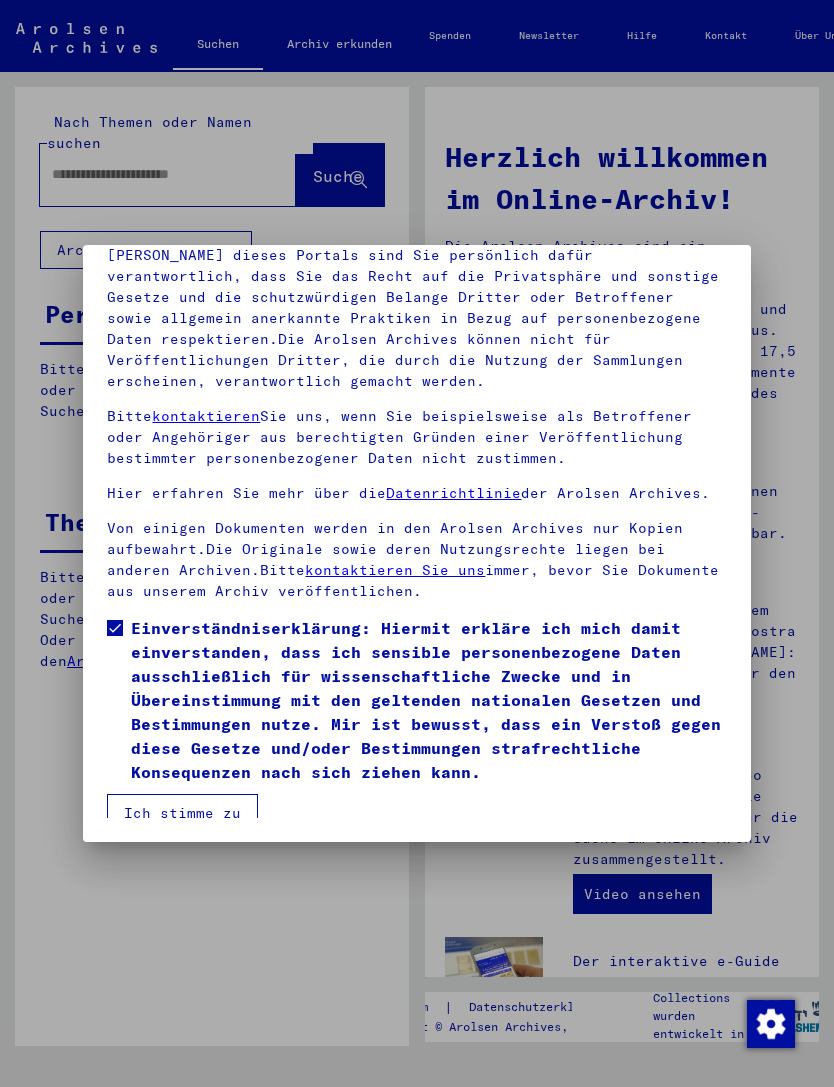 click on "Ich stimme zu" at bounding box center [182, 813] 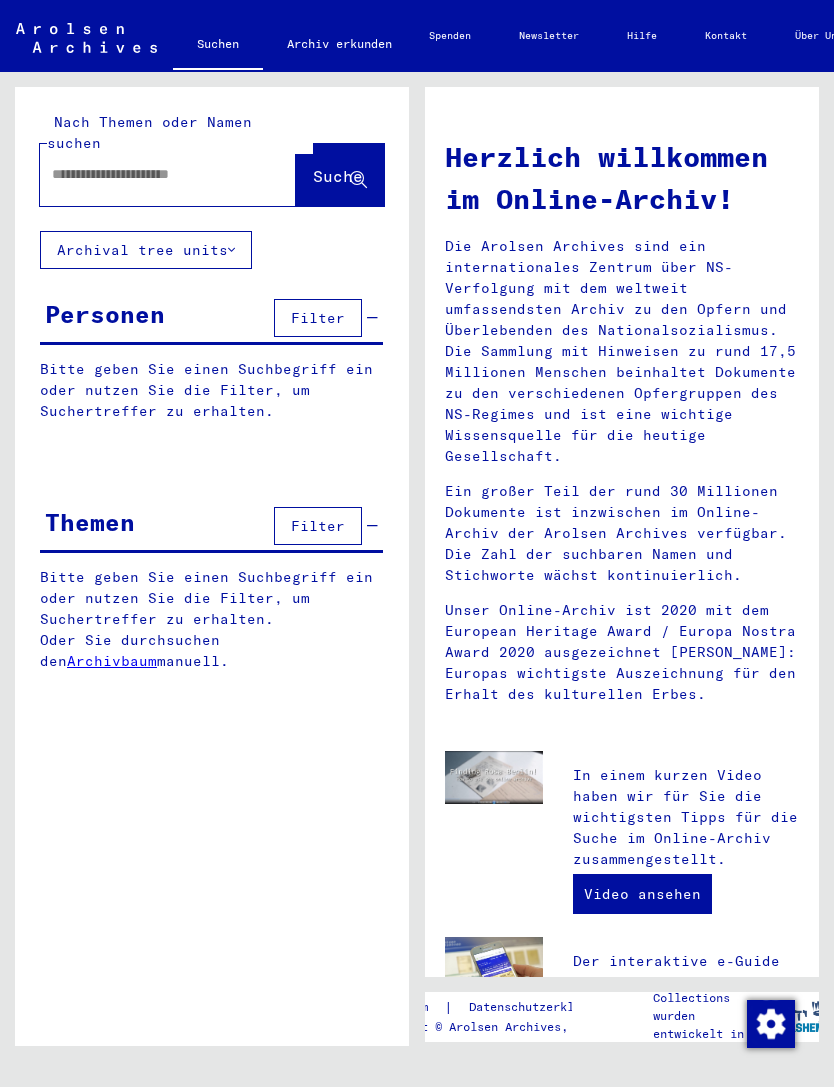 click 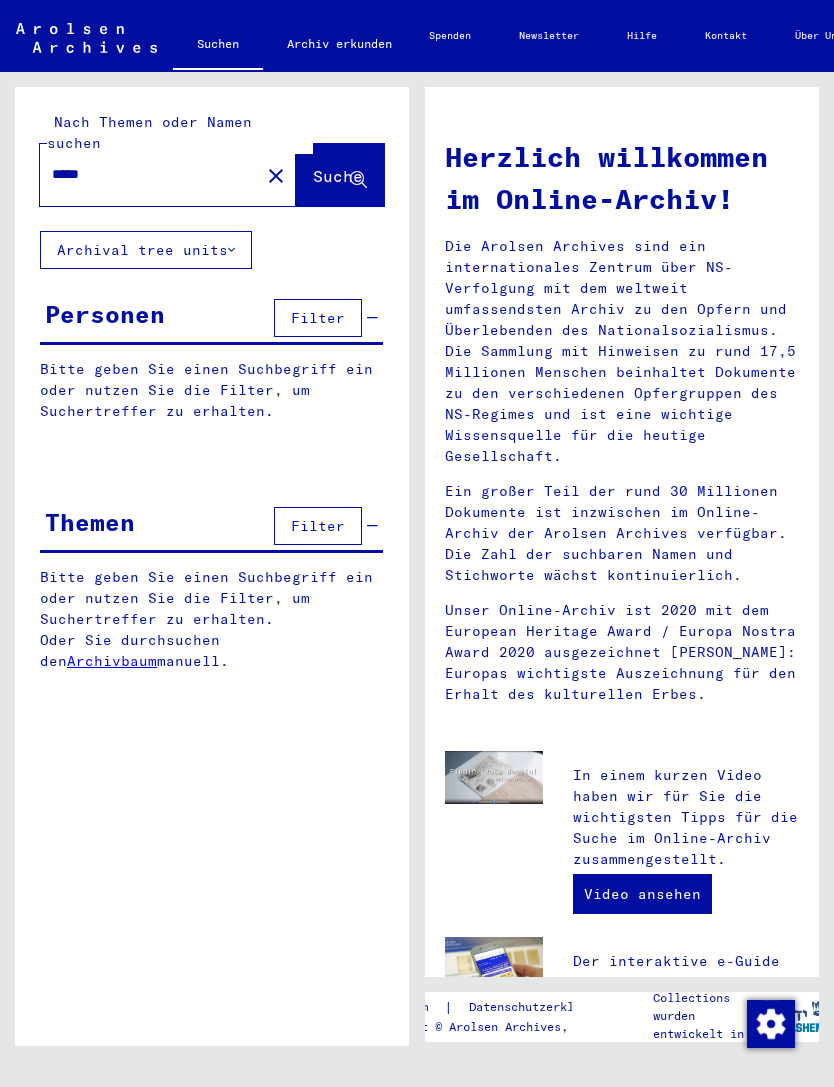 click on "Suche" 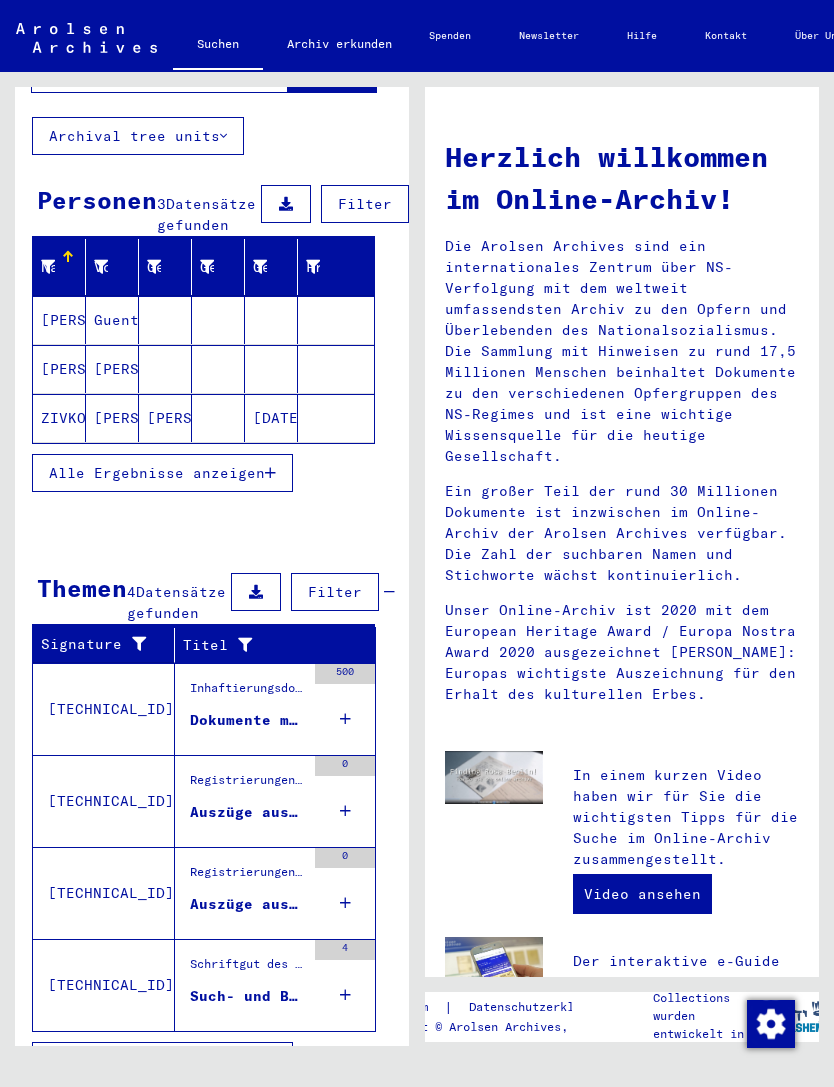 scroll, scrollTop: 113, scrollLeft: 8, axis: both 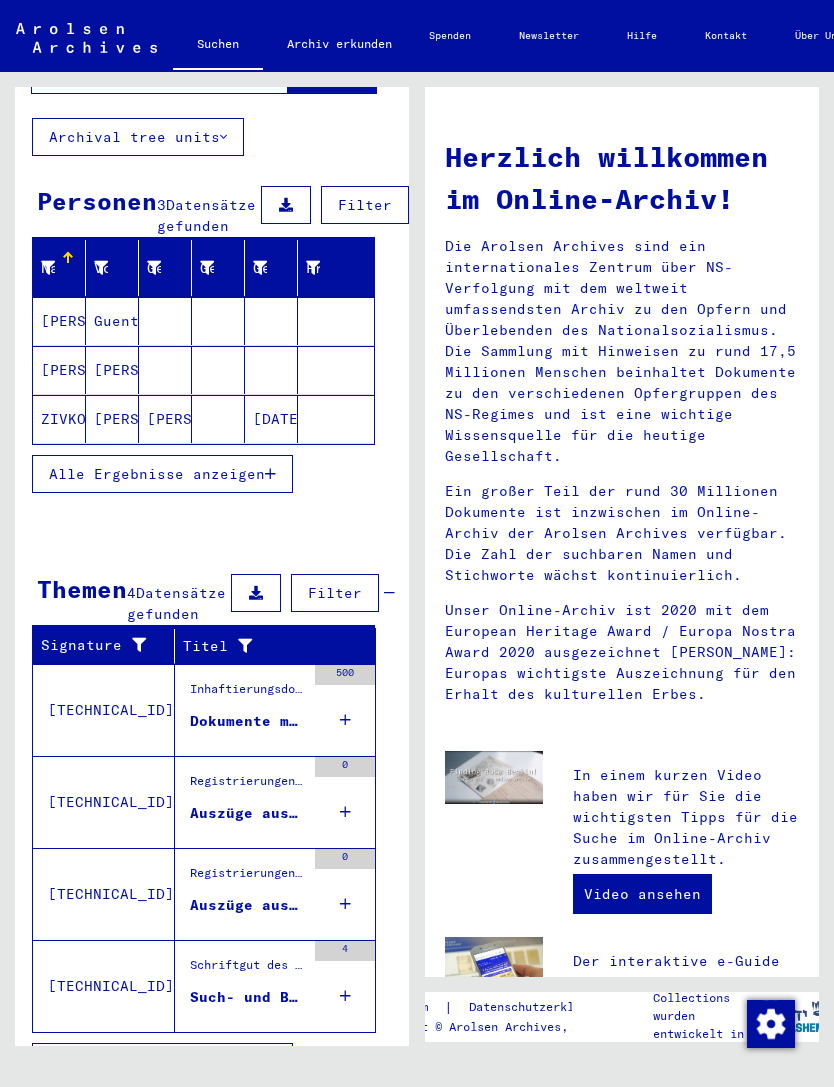click on "Dokumente mit Namen [PERSON_NAME], [PERSON_NAME]" at bounding box center (247, 721) 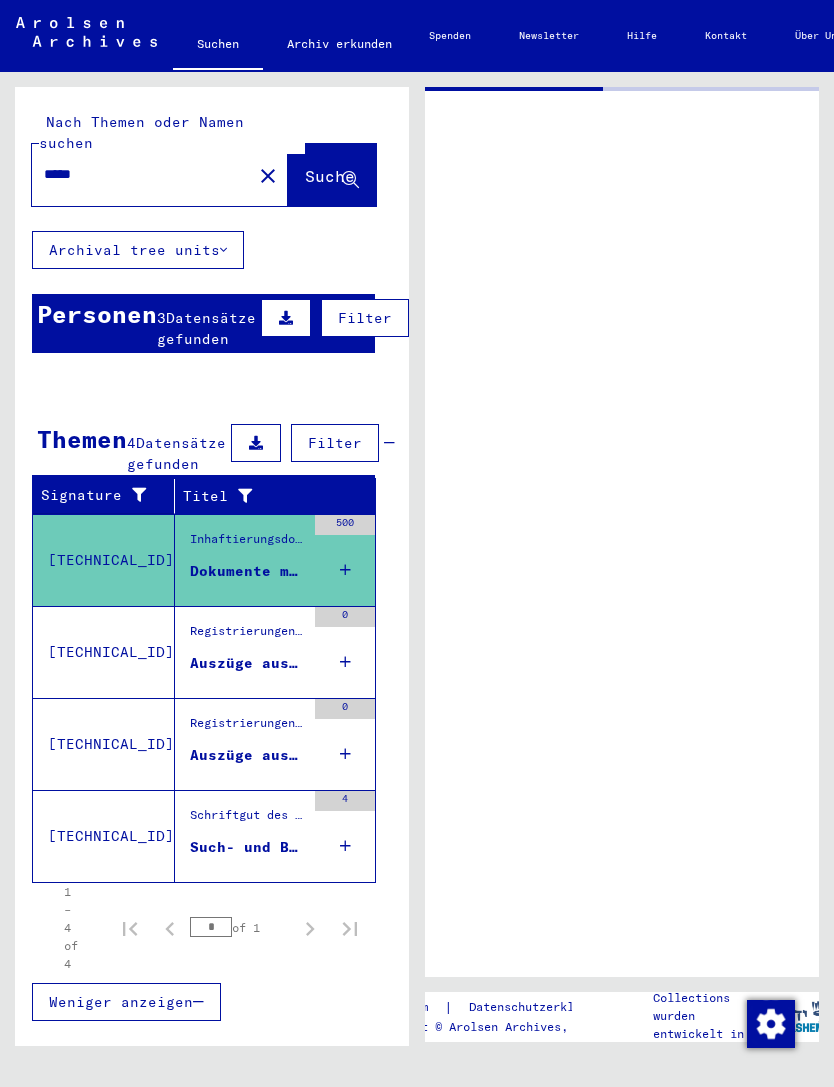 scroll, scrollTop: 0, scrollLeft: 8, axis: horizontal 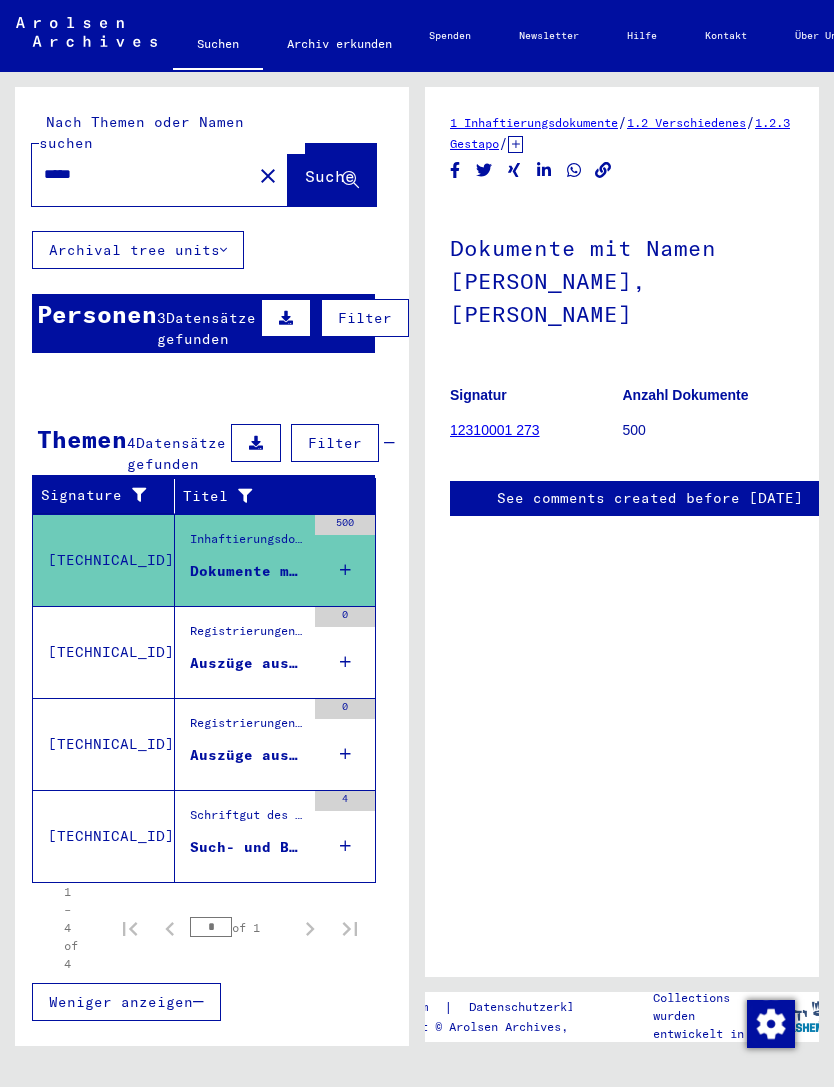 click on "Auszüge aus [GEOGRAPHIC_DATA] über [PERSON_NAME], die bei der Firma [PERSON_NAME] in [GEOGRAPHIC_DATA] beschäftigt und bei der Allgemeinen ..." at bounding box center [247, 663] 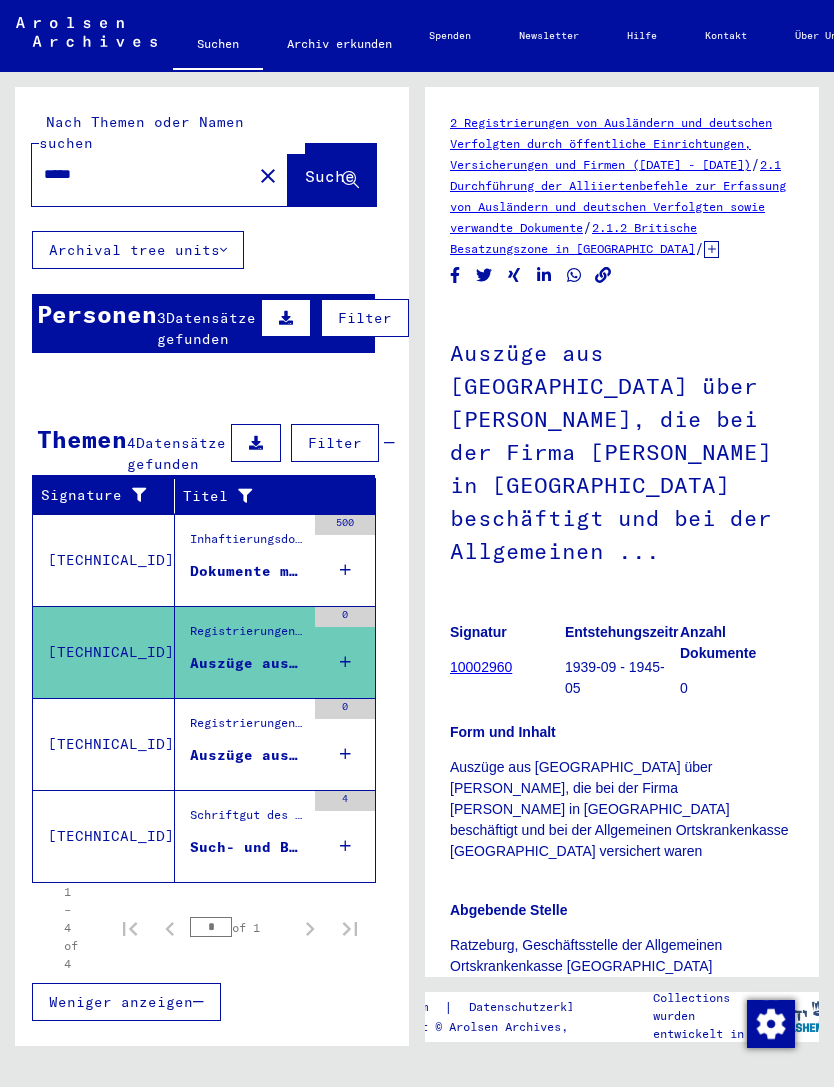 scroll, scrollTop: 0, scrollLeft: 0, axis: both 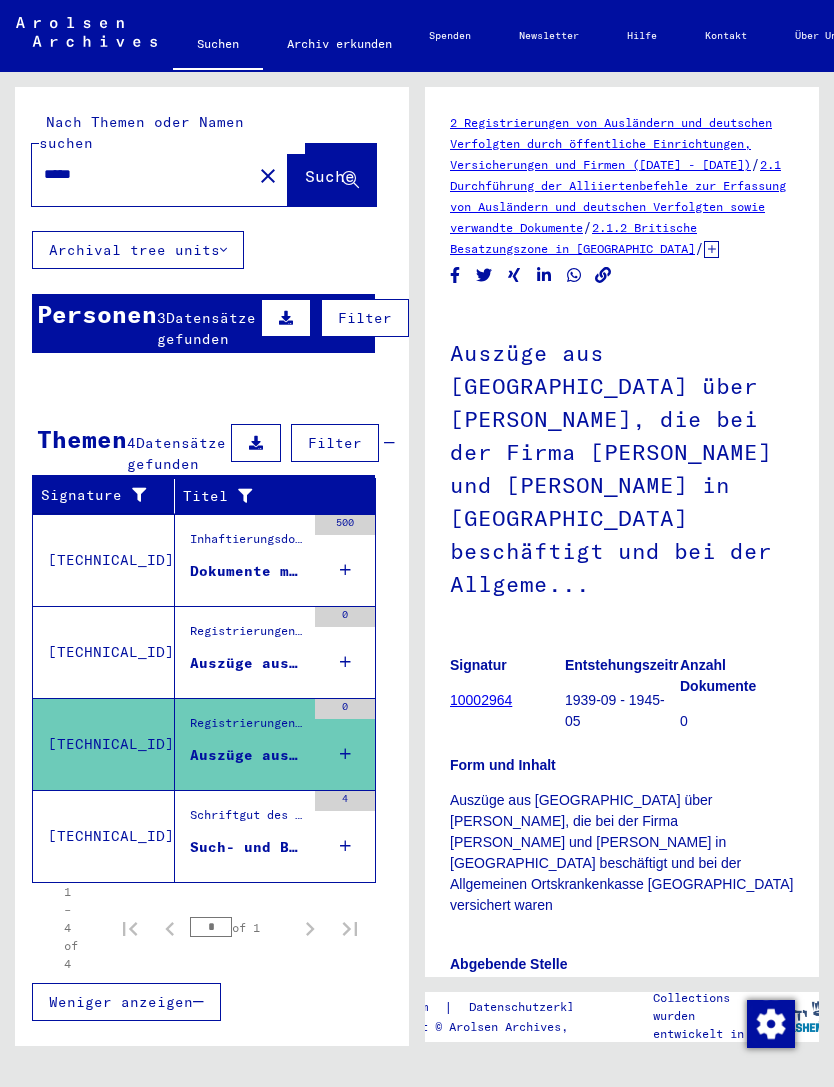click on "Such- und Bescheinigungsvorgang Nr. 345.386 für [PERSON_NAME], AUGUST geboren [DEMOGRAPHIC_DATA]" at bounding box center (247, 847) 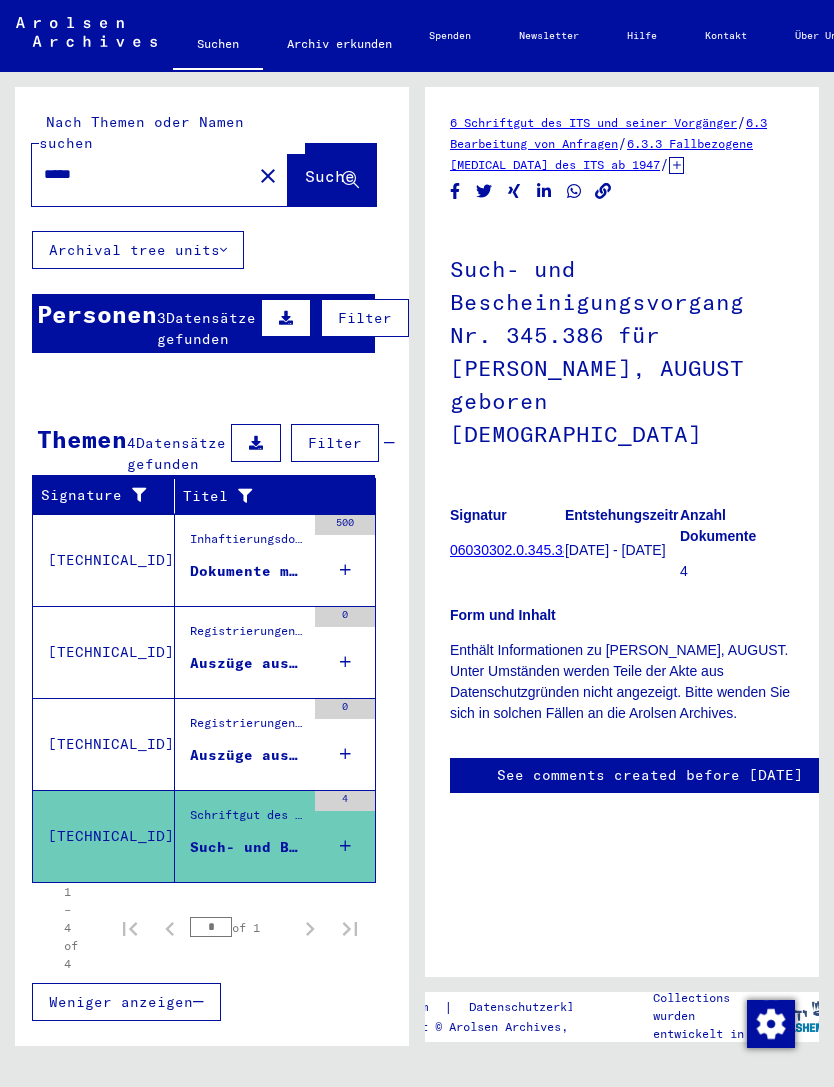 scroll, scrollTop: 0, scrollLeft: 0, axis: both 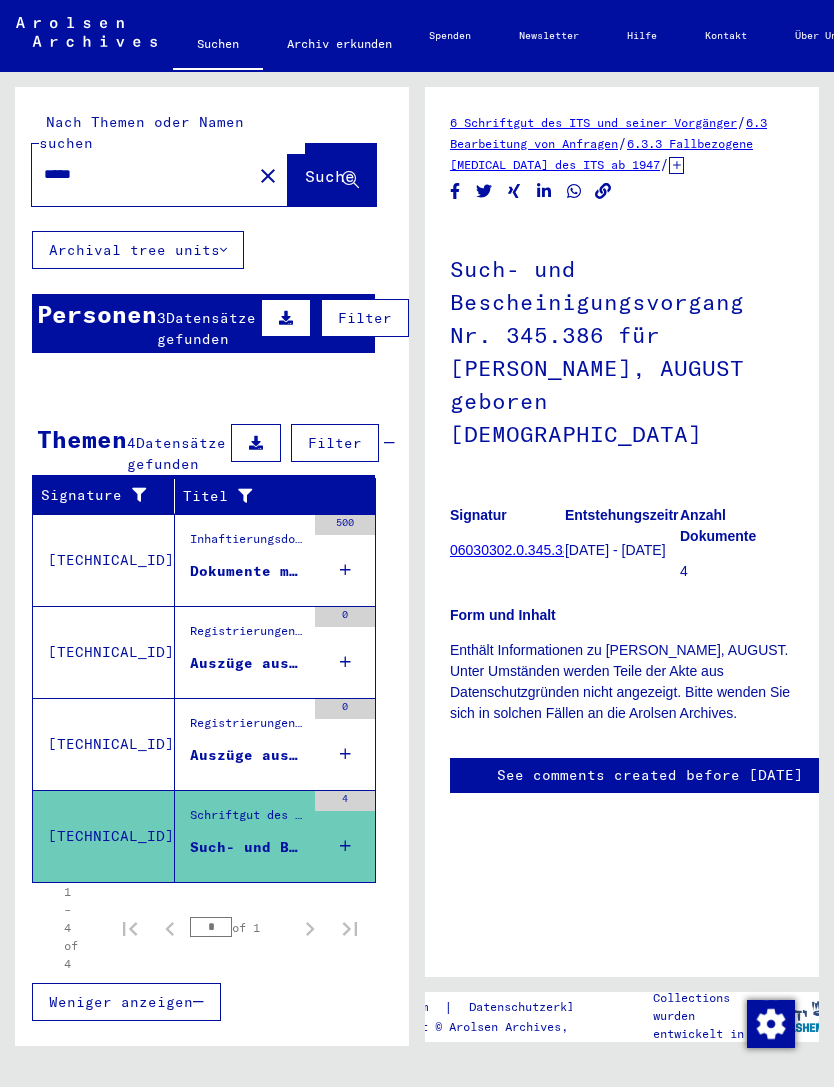 click on "Registrierungen von Ausländern und deutschen Verfolgten durch öffentliche Einrichtungen, Versicherungen und Firmen ([DATE] - [DATE]) > Durchführung der Alliiertenbefehle zur Erfassung von Ausländern und deutschen Verfolgten sowie verwandte Dokumente > Britische Besatzungszone in [GEOGRAPHIC_DATA] > Listen von Angehörigen der Vereinten Nationen, anderer [PERSON_NAME], [DEMOGRAPHIC_DATA] [DEMOGRAPHIC_DATA] und Staatenloser, britische Zone > Leere Archiveinheiten" at bounding box center (247, 728) 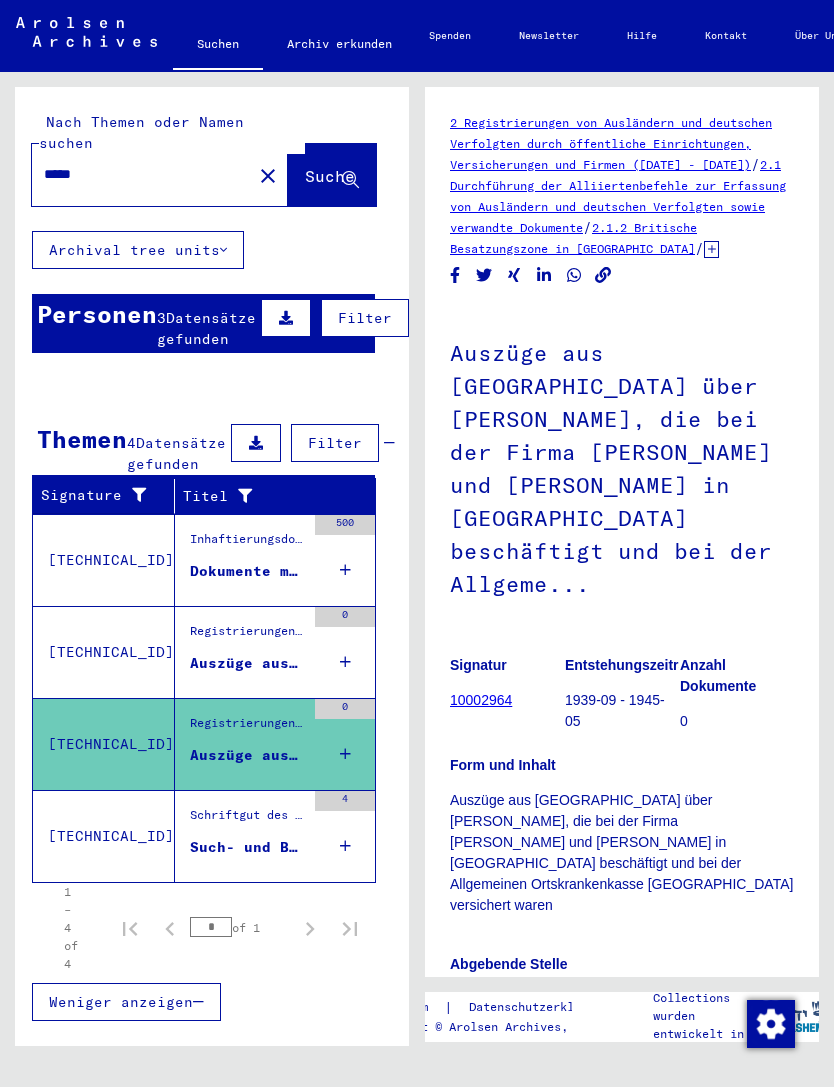 scroll, scrollTop: 0, scrollLeft: 0, axis: both 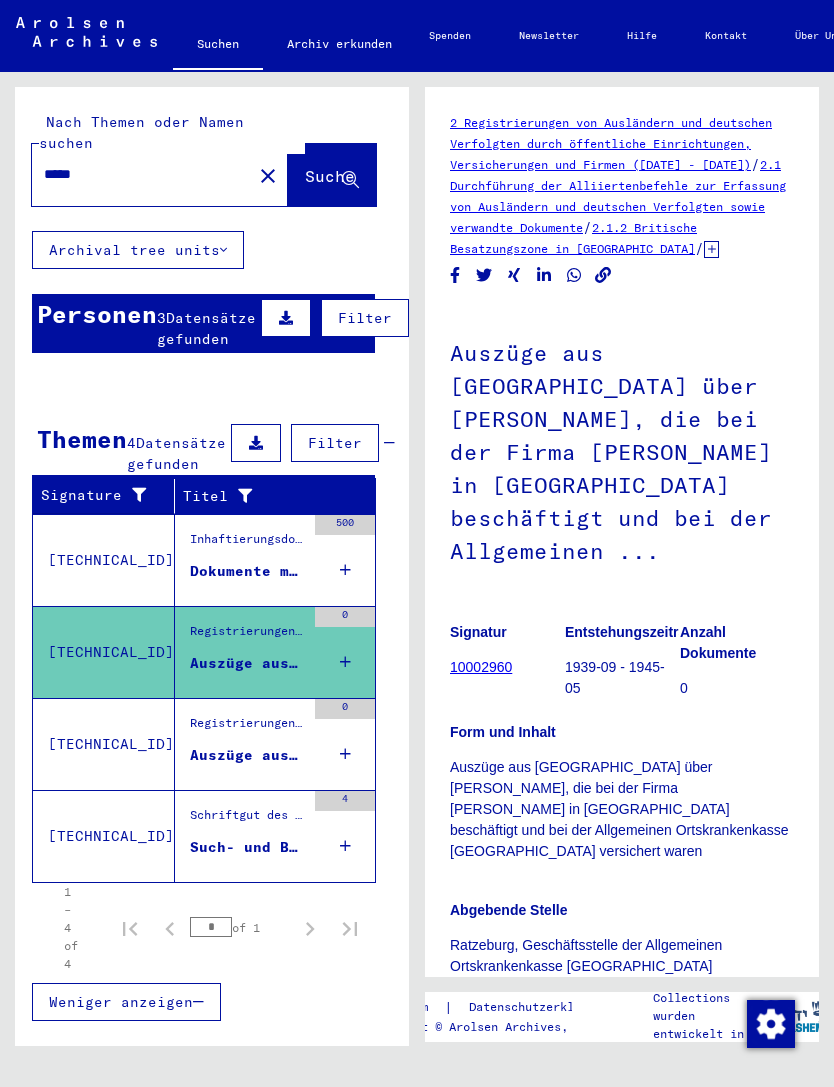 click on "*****" at bounding box center [142, 174] 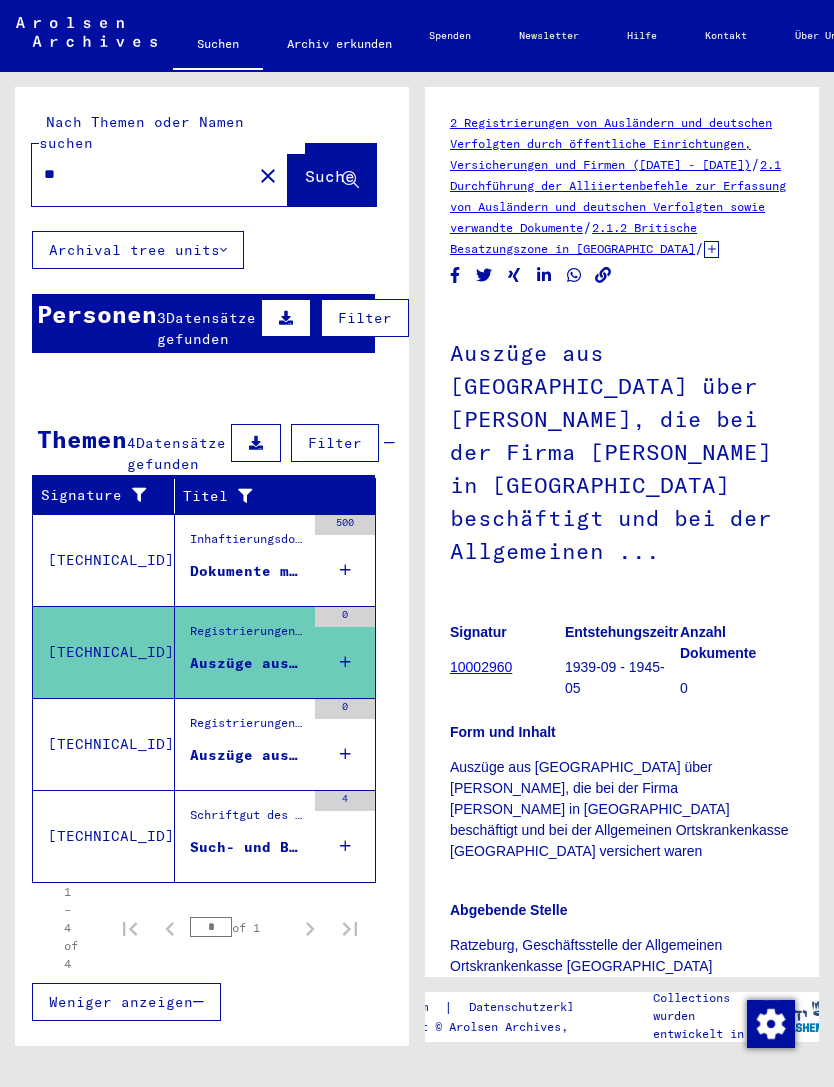 type on "*" 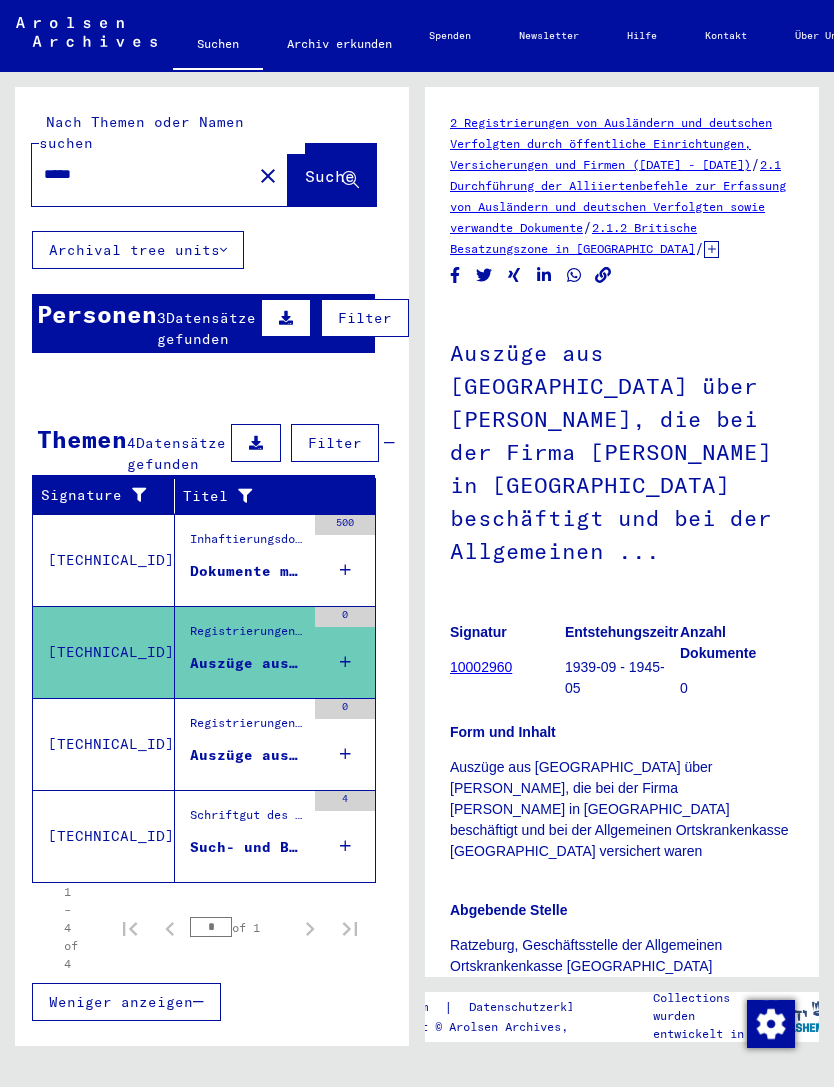 type on "*****" 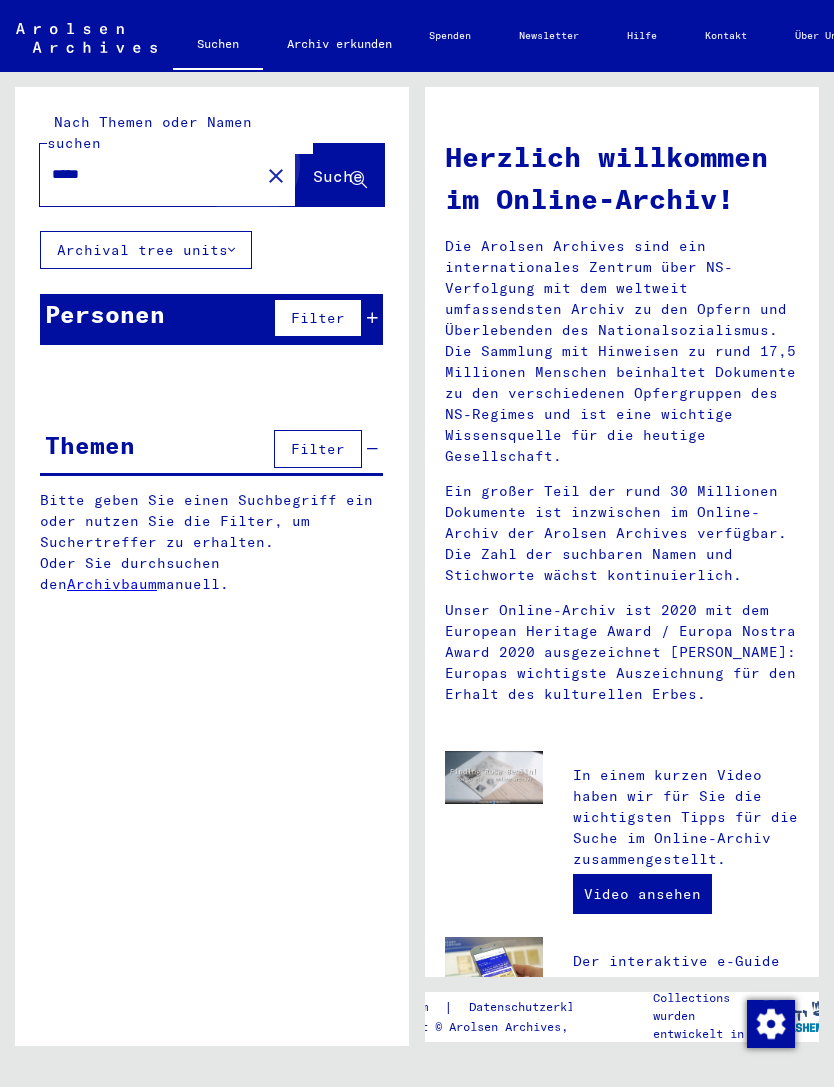 scroll, scrollTop: 0, scrollLeft: 0, axis: both 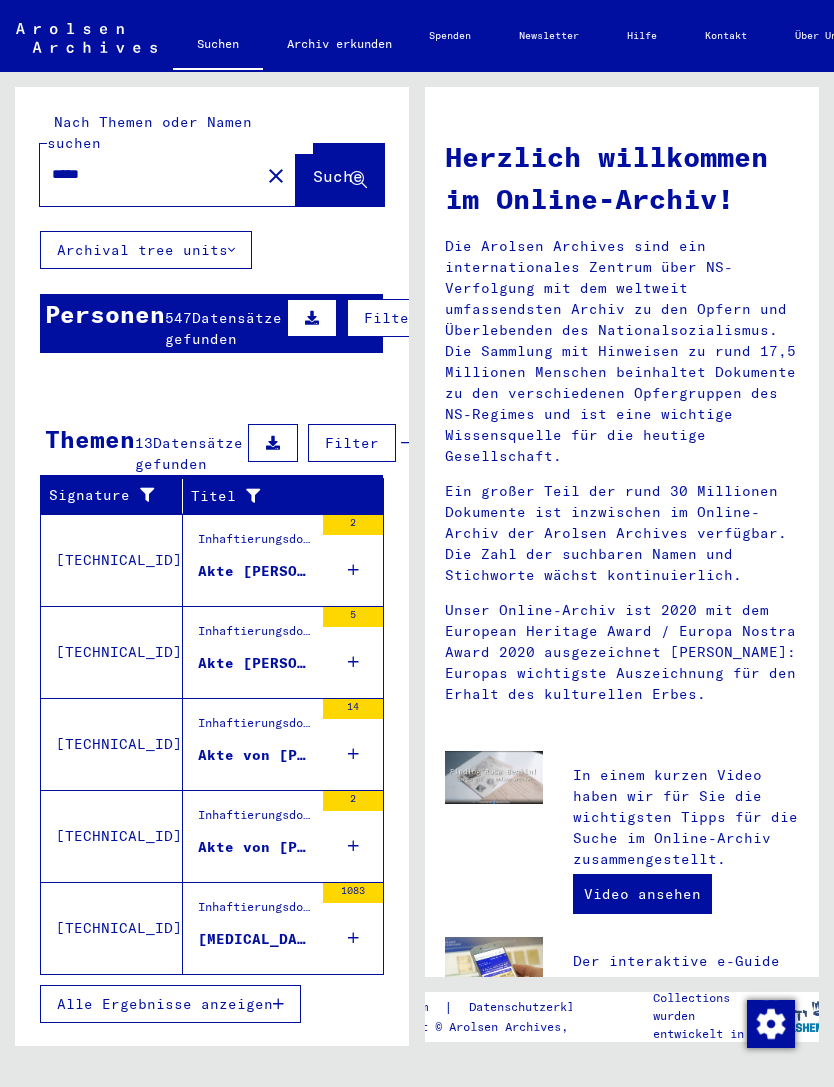 click on "Akte [PERSON_NAME], geboren am [DEMOGRAPHIC_DATA]" at bounding box center [255, 571] 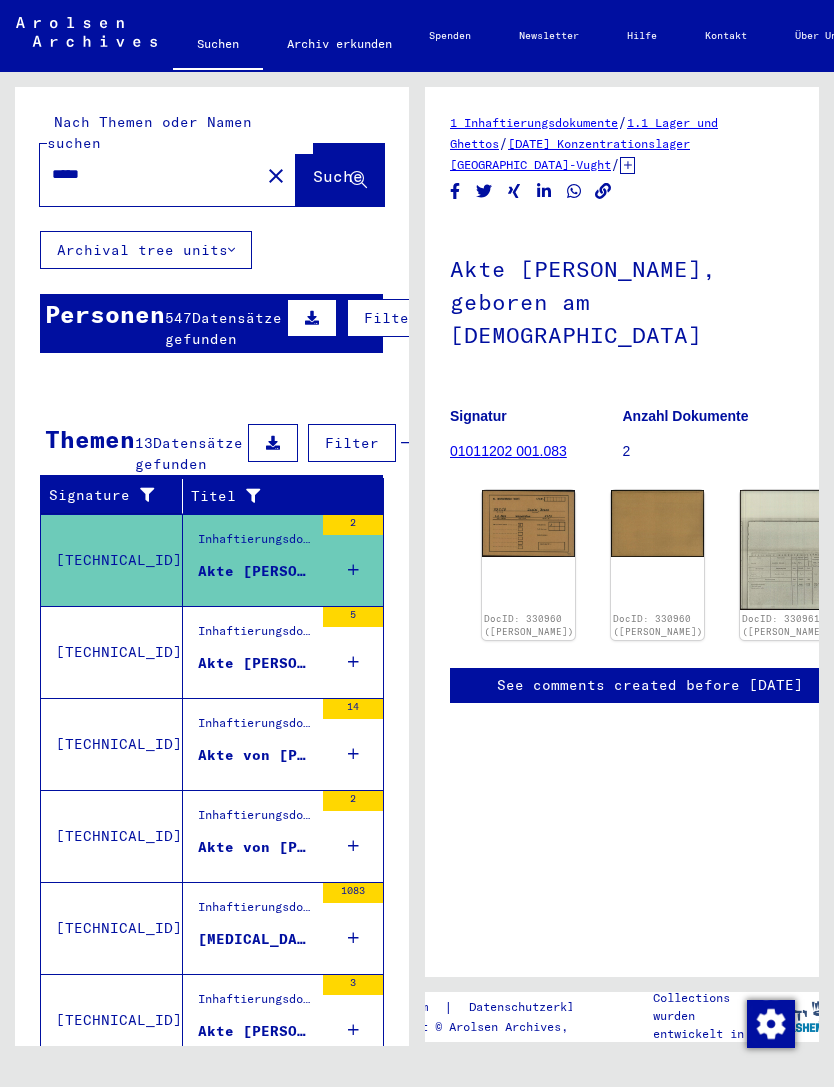 click on "Akte [PERSON_NAME], geboren am [DEMOGRAPHIC_DATA]" at bounding box center [255, 663] 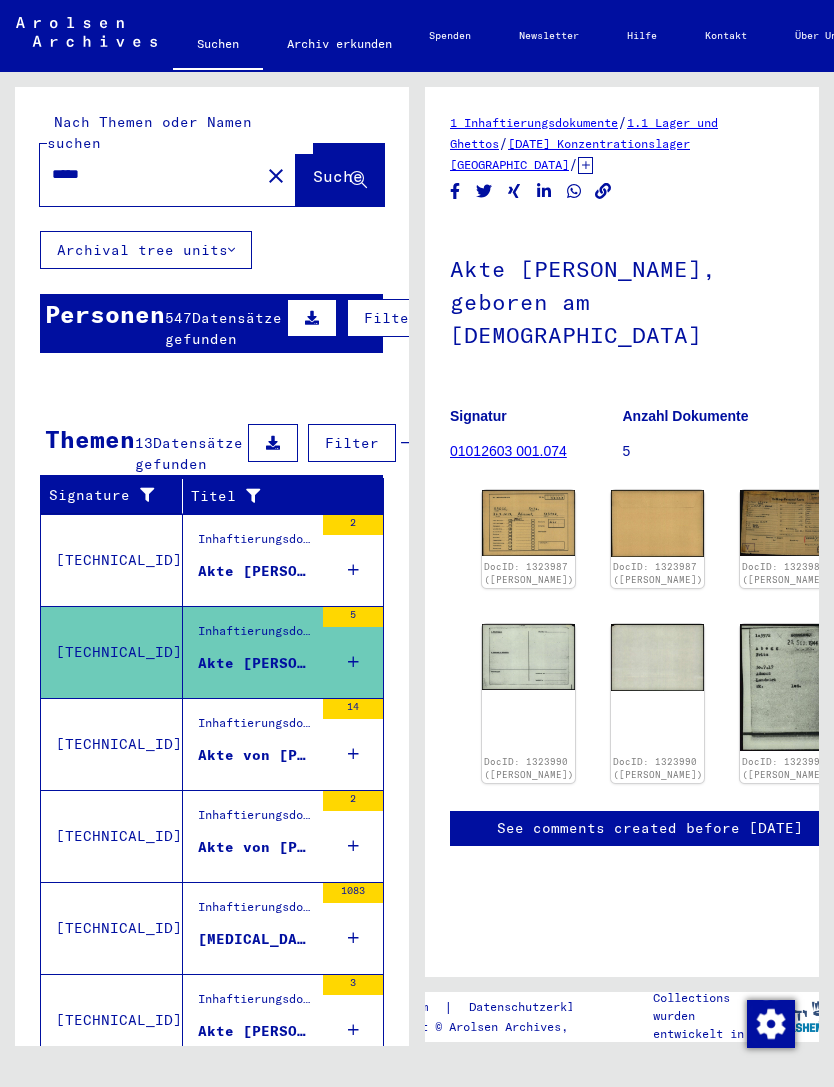 click on "Akte von [PERSON_NAME], geboren am [DEMOGRAPHIC_DATA]" at bounding box center (255, 760) 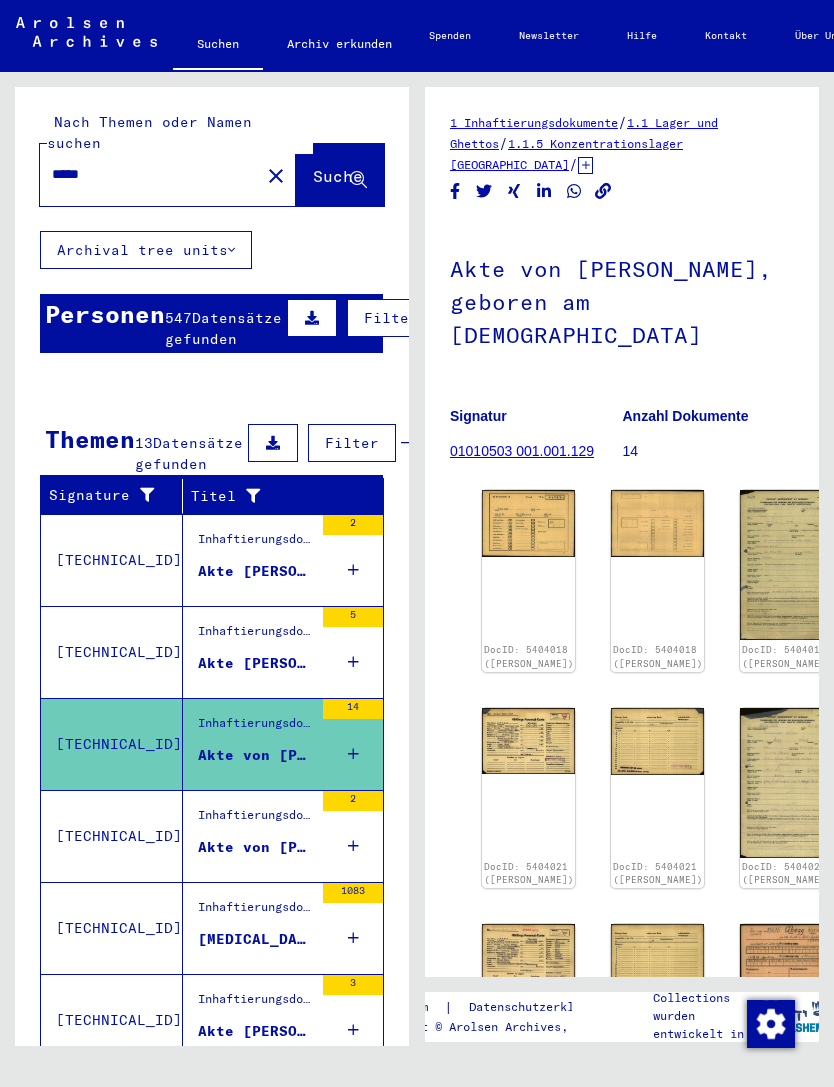 click on "Akte von [PERSON_NAME], geboren am [DEMOGRAPHIC_DATA]" at bounding box center (255, 847) 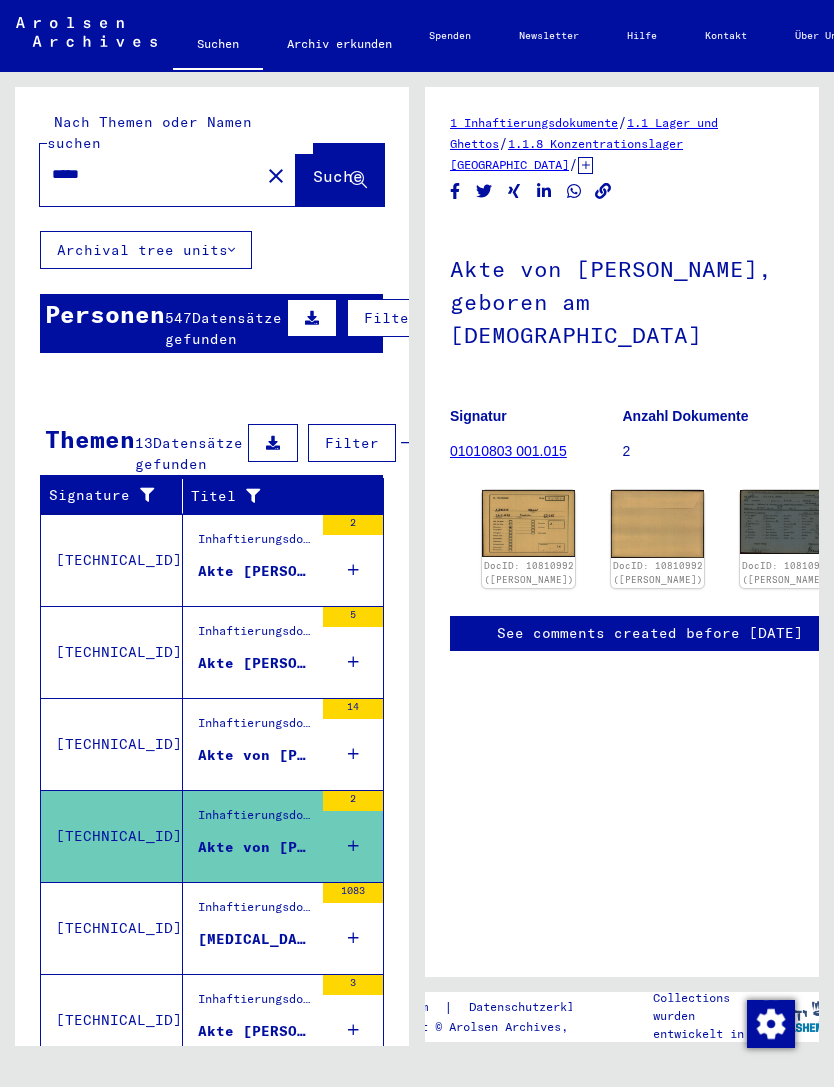 click on "Inhaftierungsdokumente > Lager und Ghettos > Konzentrationslager [GEOGRAPHIC_DATA] > Individuelle Unterlagen Frauen Flossenbürg > [GEOGRAPHIC_DATA], Individuelle Unterlagen Frauen" at bounding box center [255, 912] 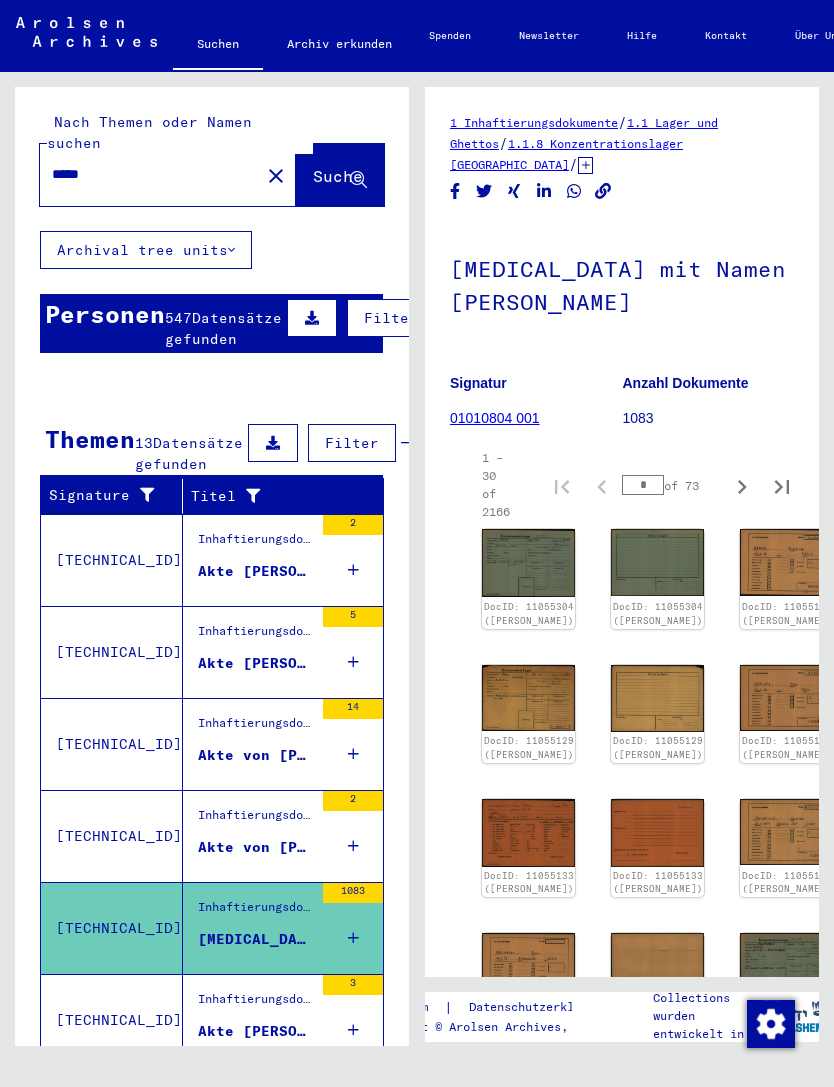 scroll, scrollTop: 0, scrollLeft: 0, axis: both 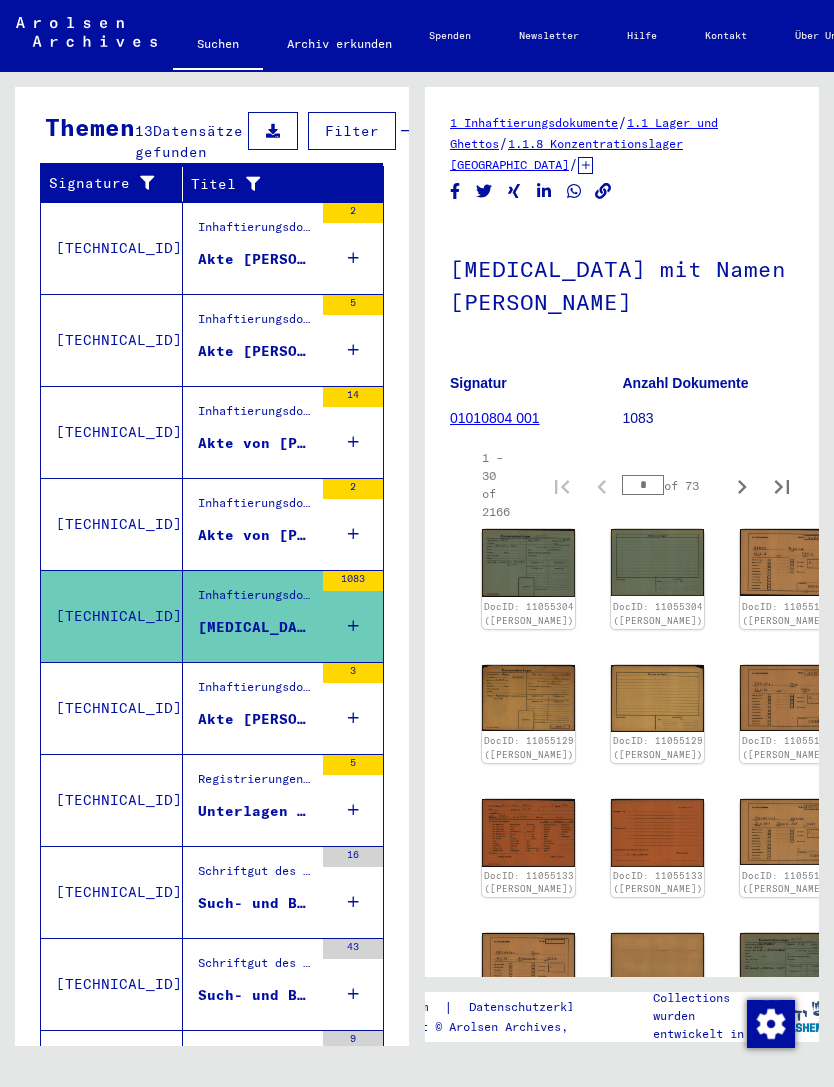 click on "Akte [PERSON_NAME][GEOGRAPHIC_DATA], geboren am [DEMOGRAPHIC_DATA]" at bounding box center (255, 719) 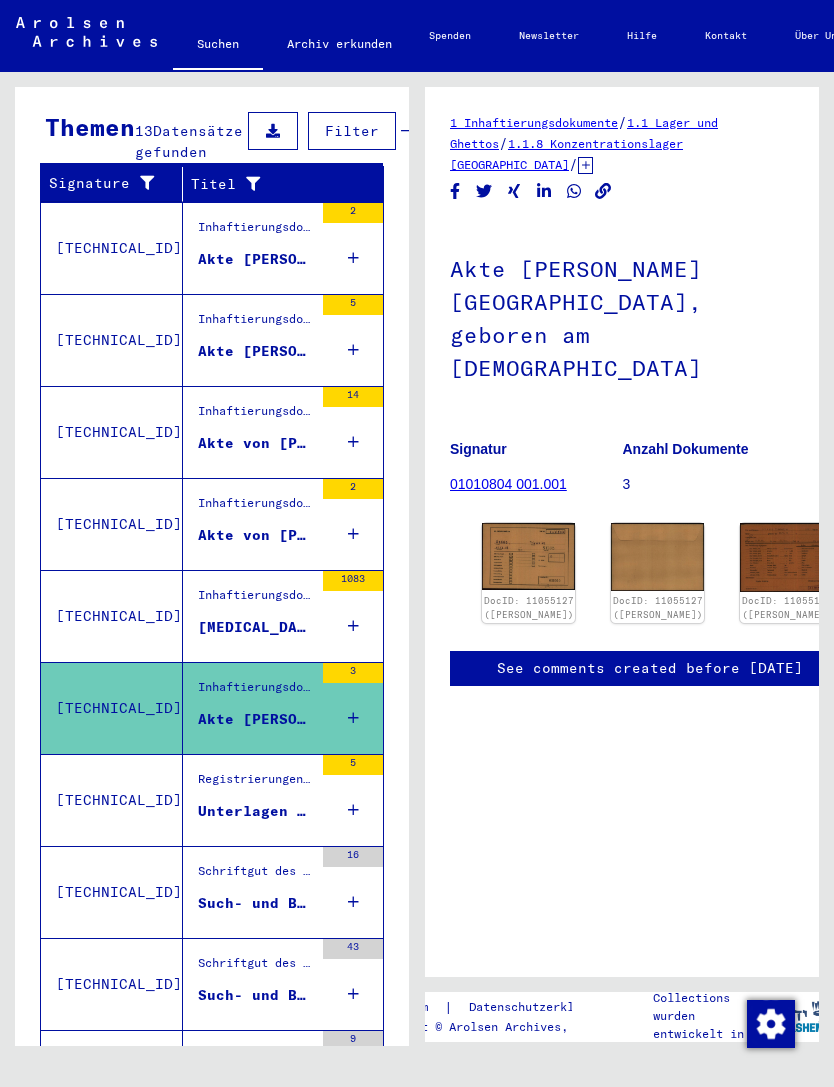 click on "Unterlagen [PERSON_NAME], geboren am [DEMOGRAPHIC_DATA], geboren in [GEOGRAPHIC_DATA] und von weiteren Personen" at bounding box center (255, 811) 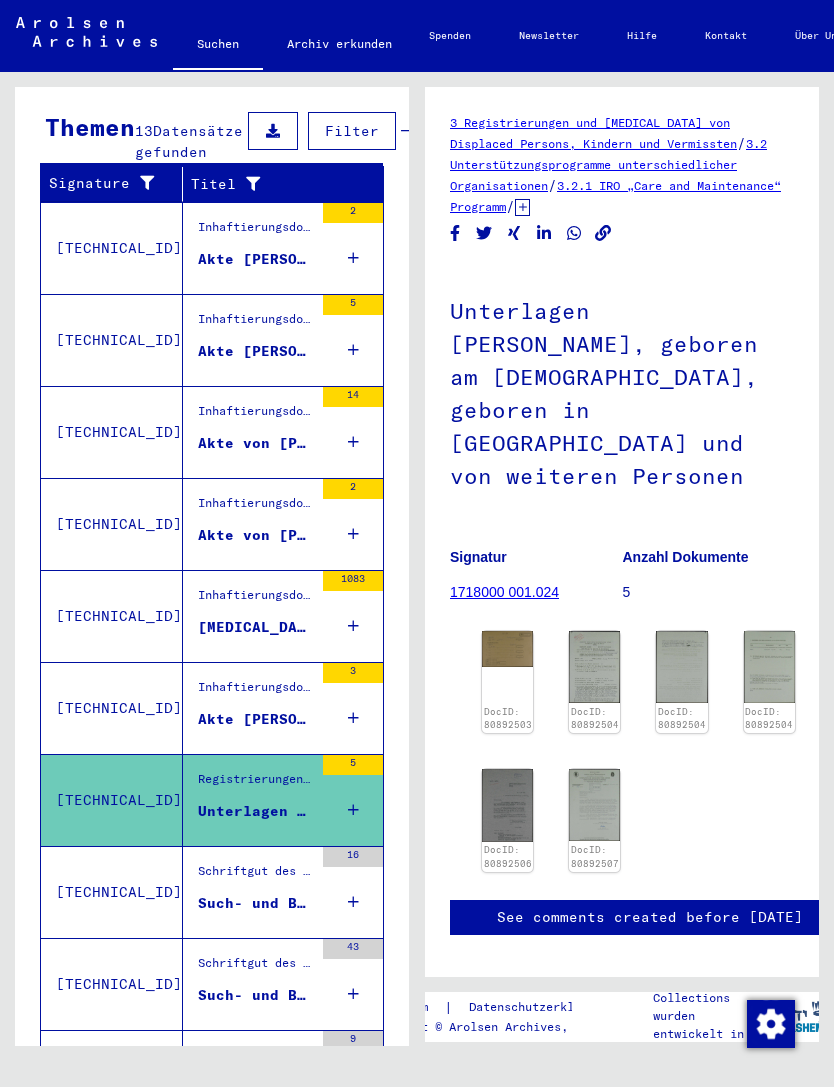 scroll, scrollTop: 0, scrollLeft: 0, axis: both 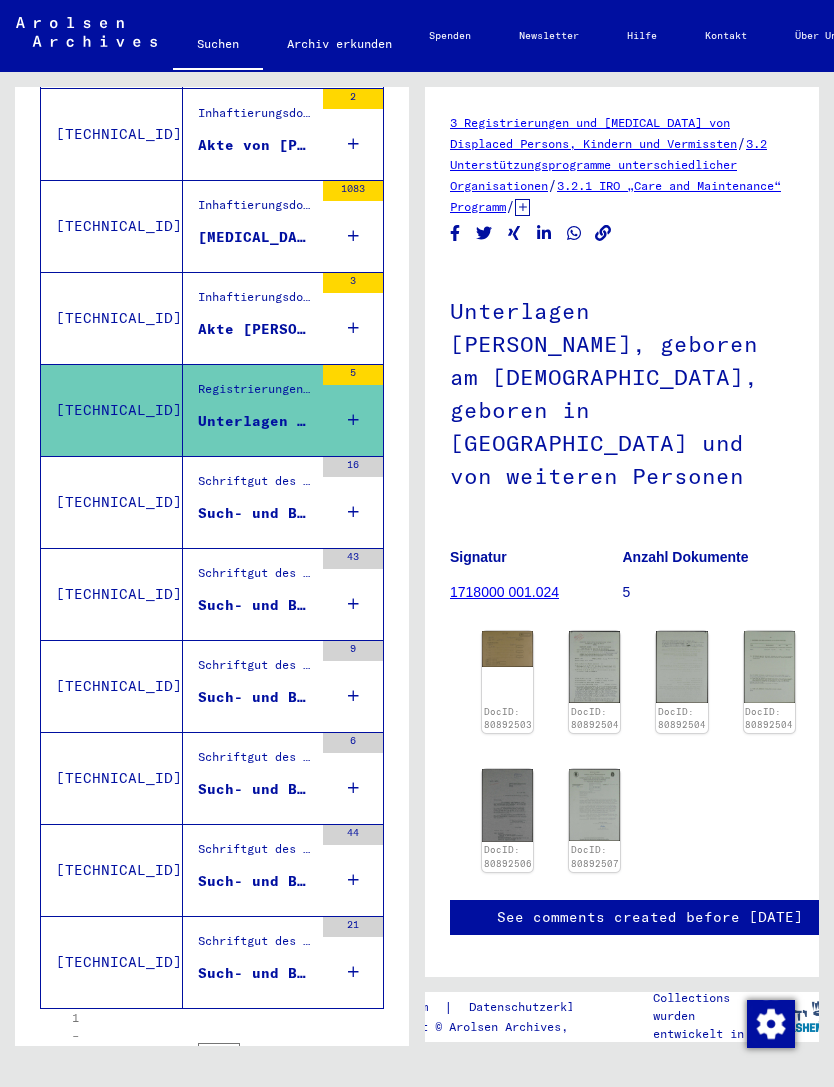 click on "Such- und Bescheinigungsvorgang Nr. 467.833 für [PERSON_NAME] geboren [DEMOGRAPHIC_DATA]" at bounding box center [255, 789] 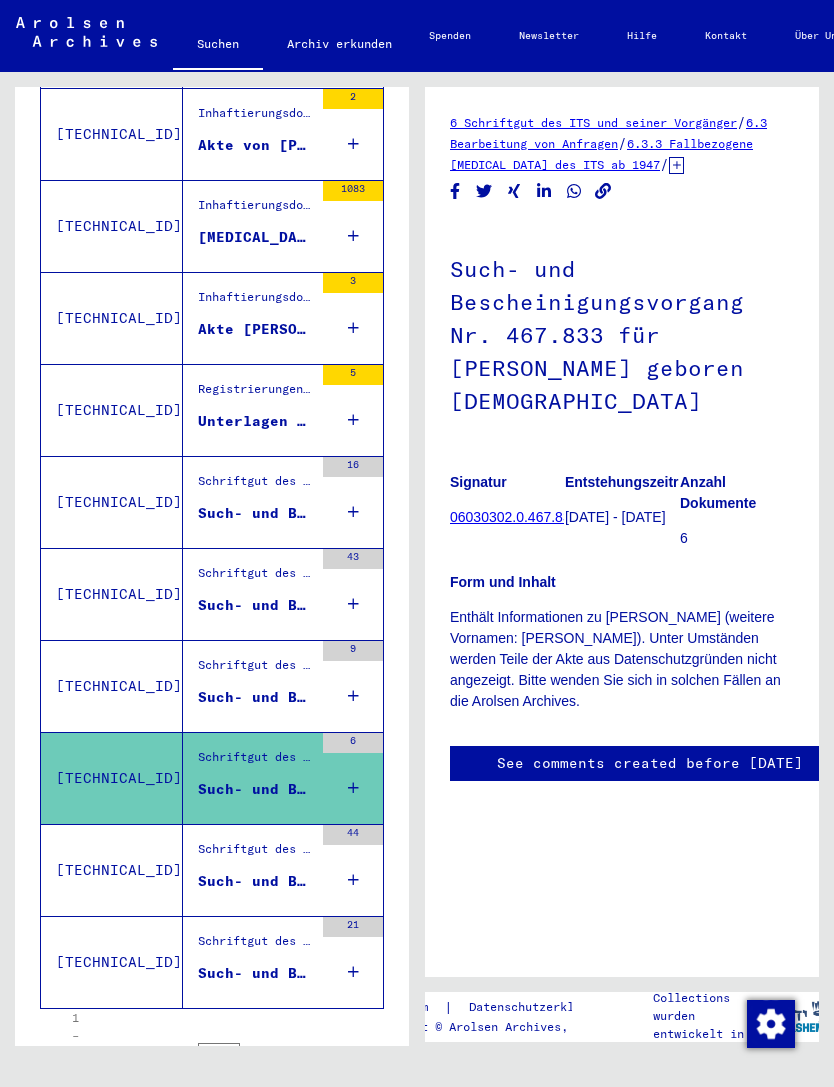 scroll, scrollTop: 0, scrollLeft: 0, axis: both 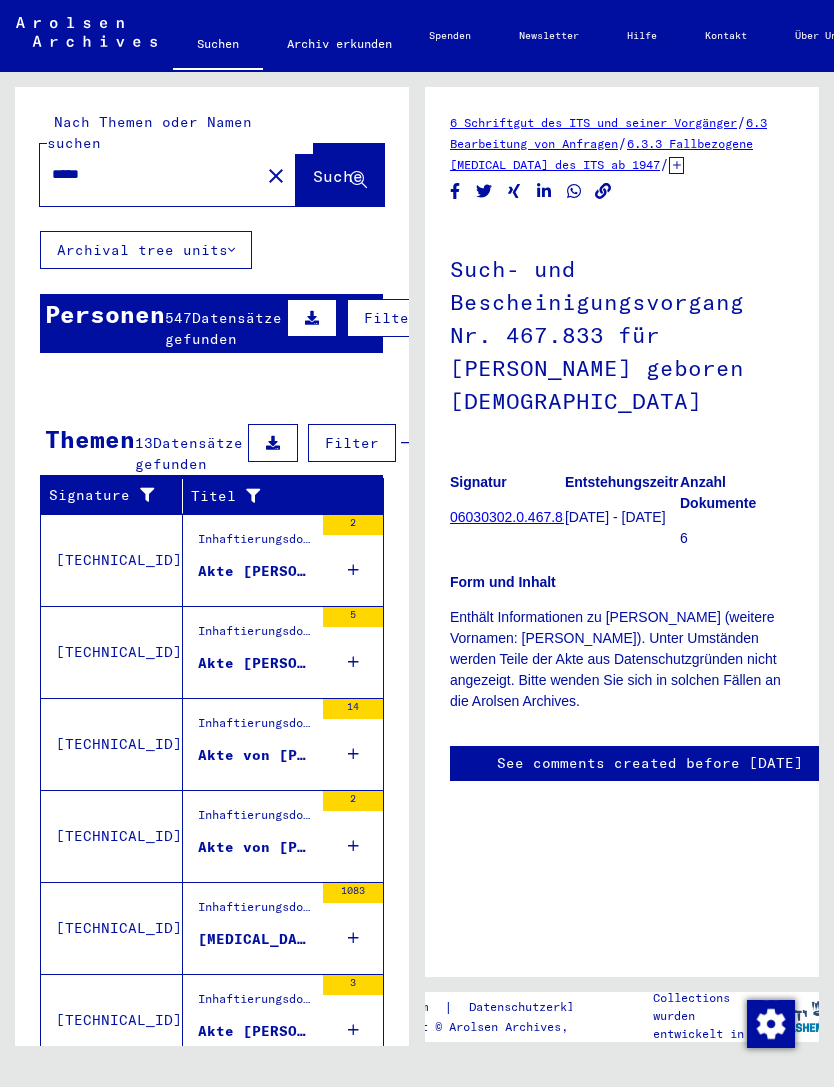 click on "*****" at bounding box center [150, 174] 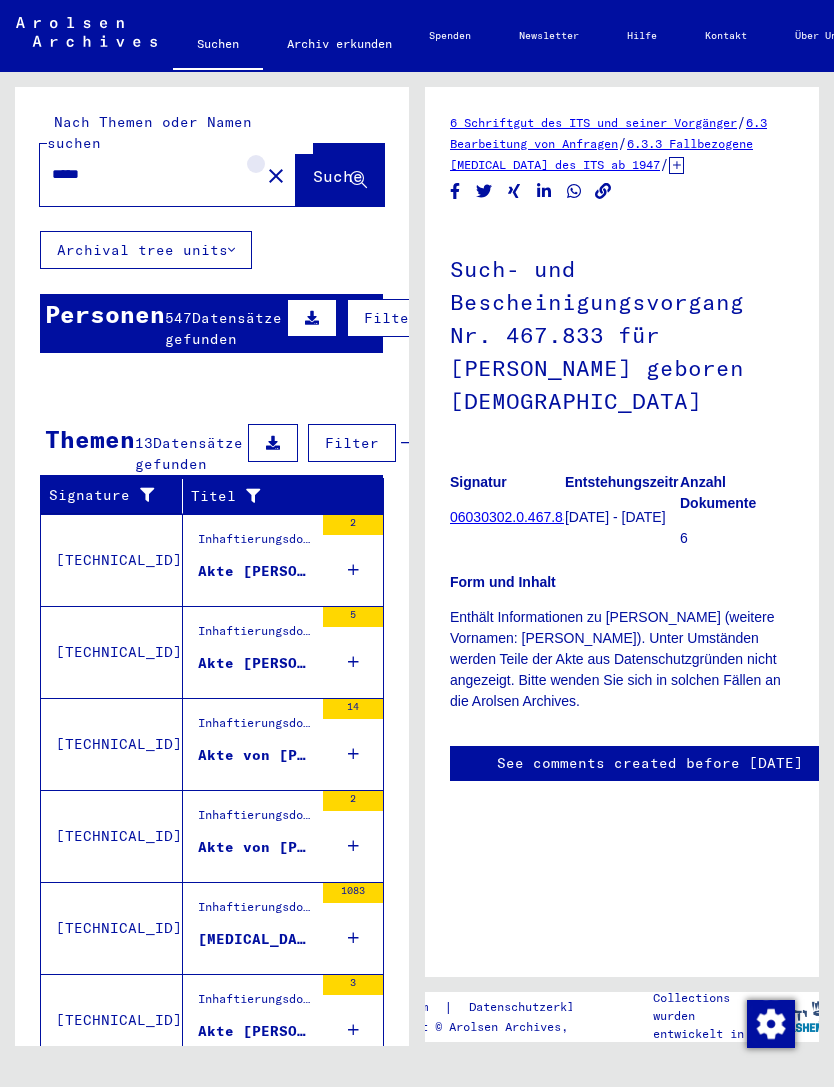 click on "close" 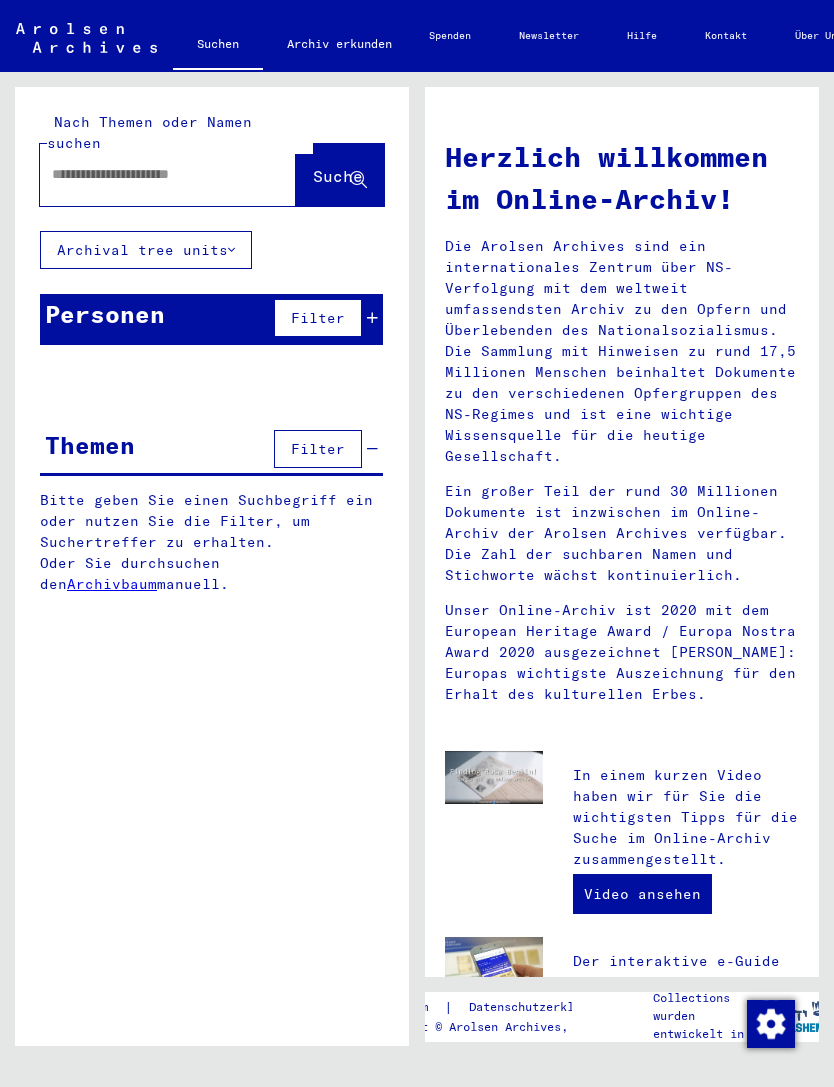 click at bounding box center [144, 174] 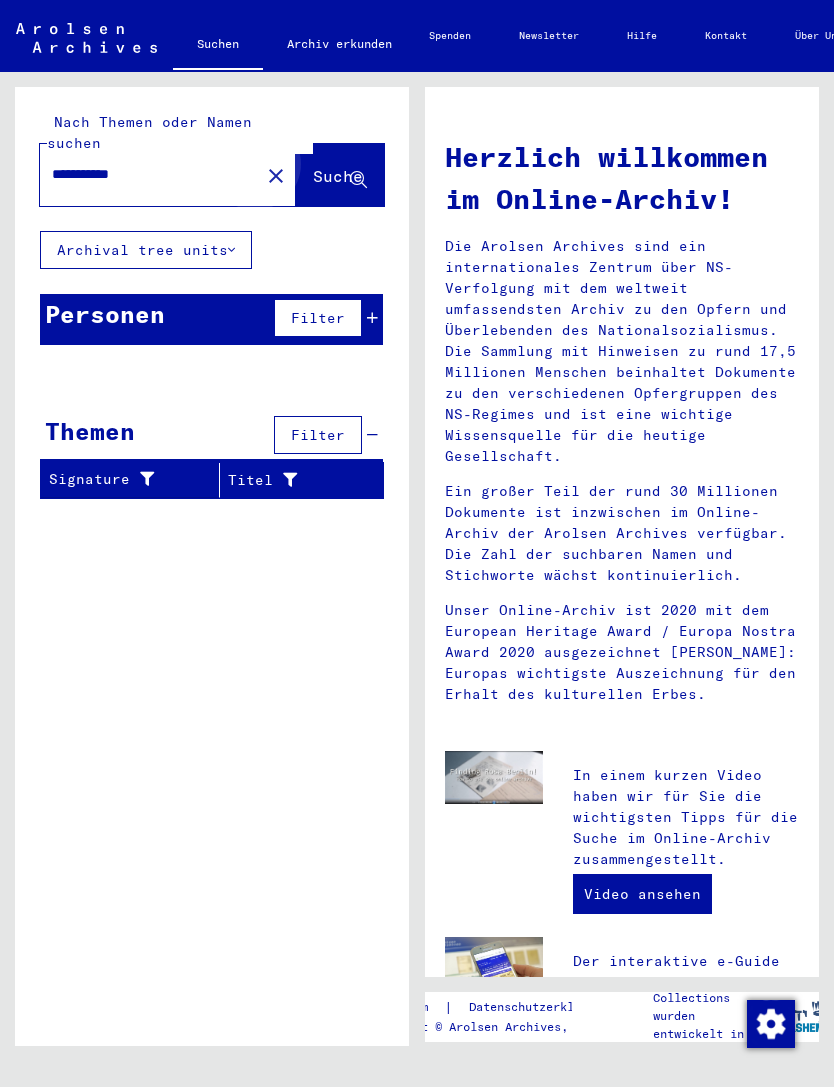 click on "Suche" 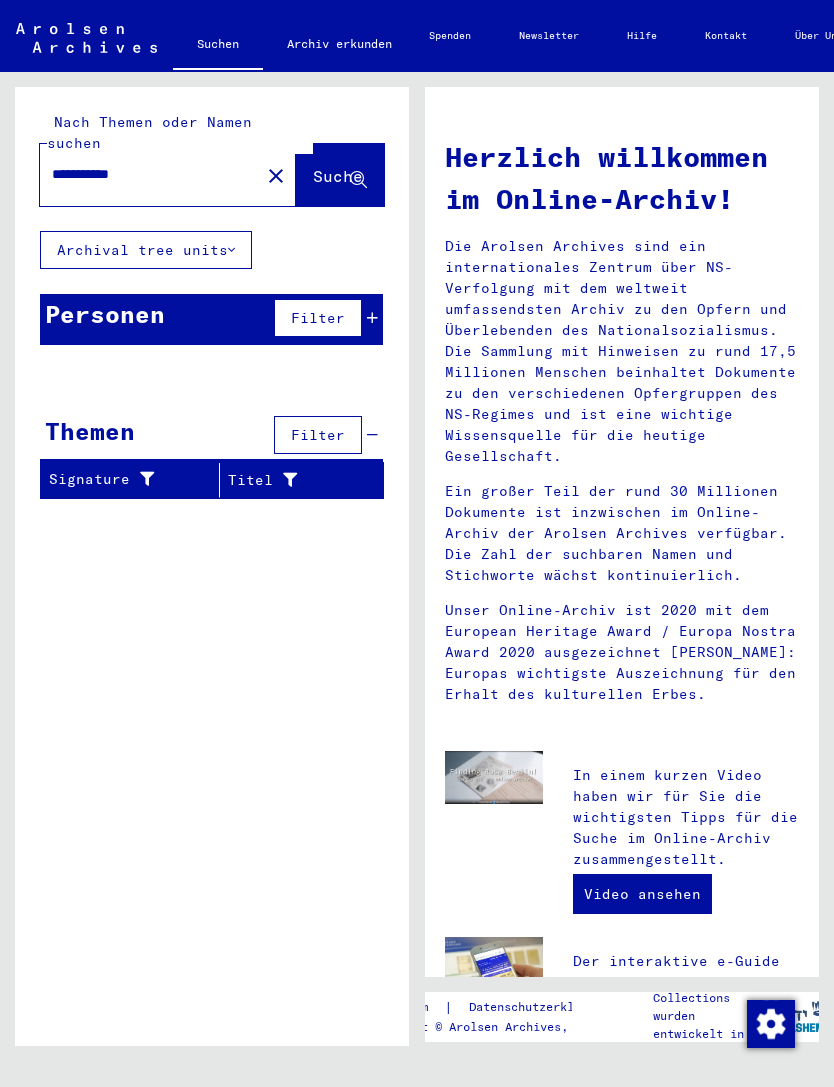 click on "**********" at bounding box center (144, 174) 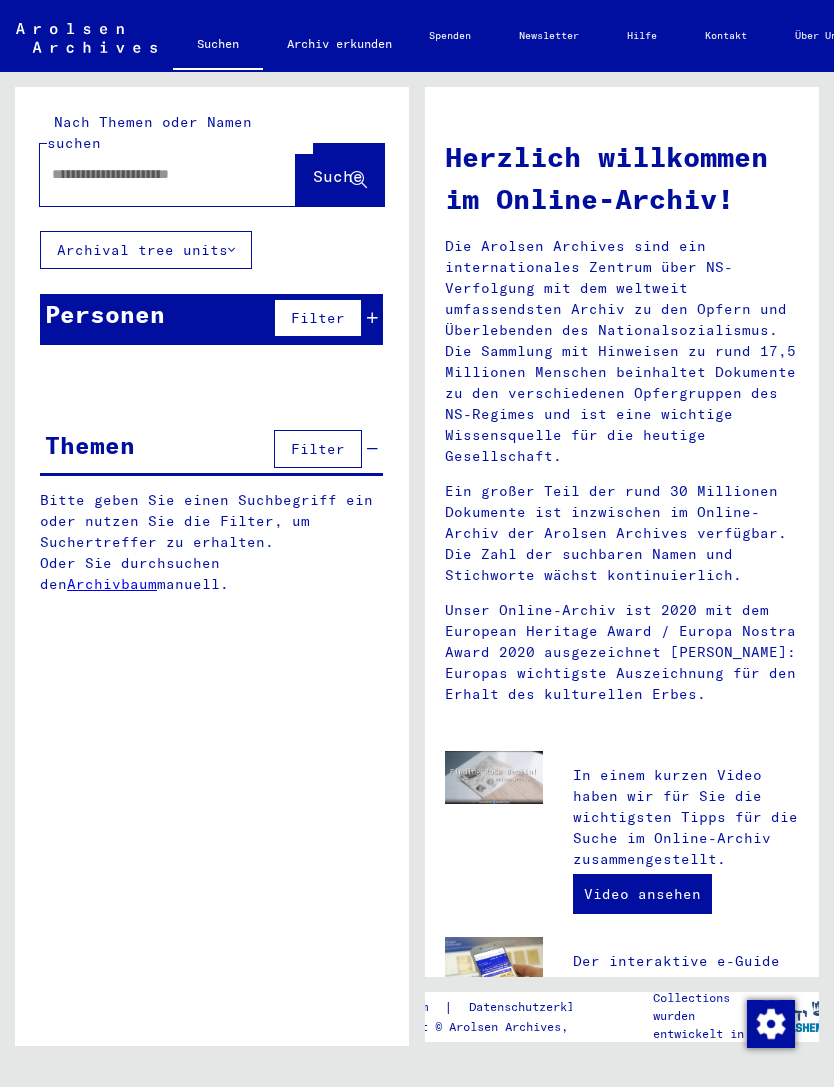 click at bounding box center [144, 174] 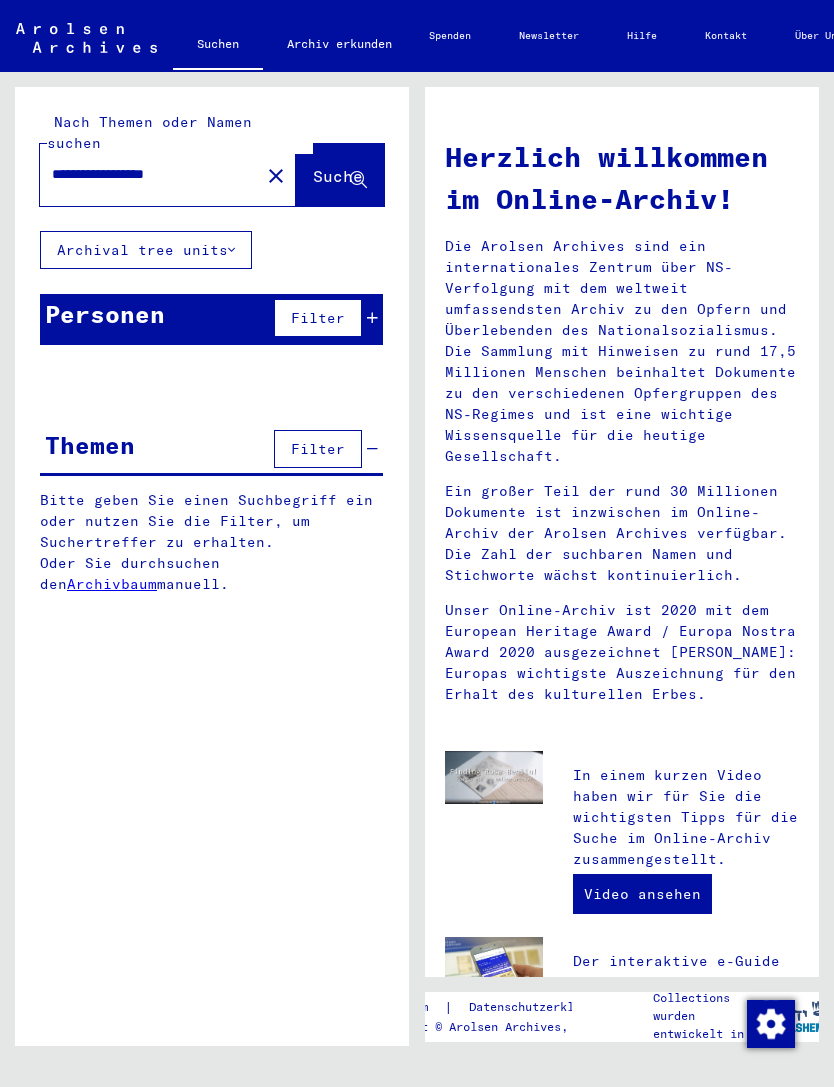 type on "**********" 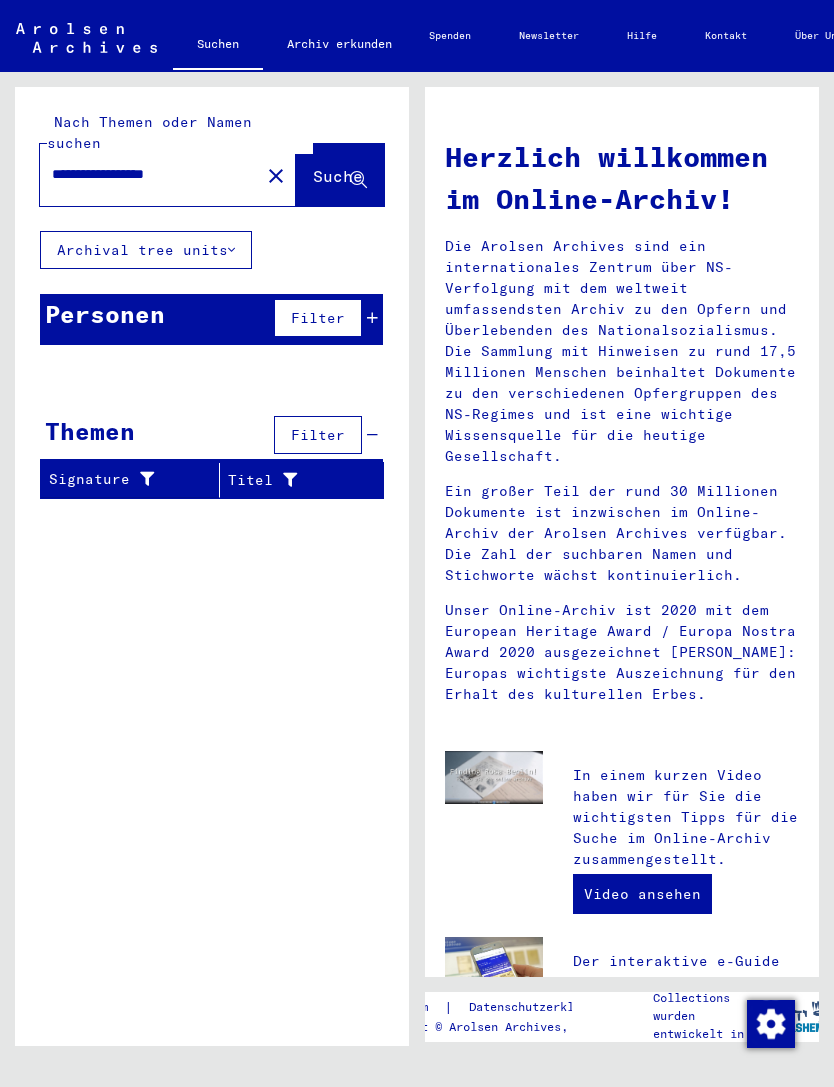 click on "close" 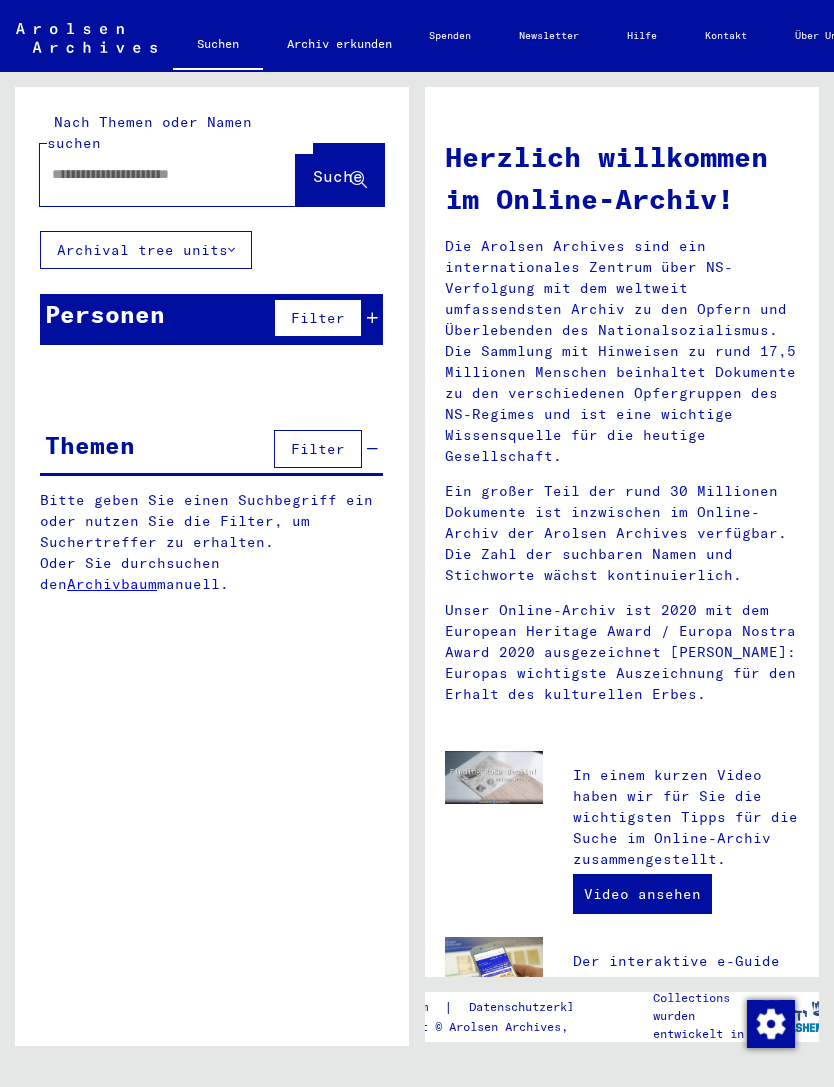 click at bounding box center [144, 174] 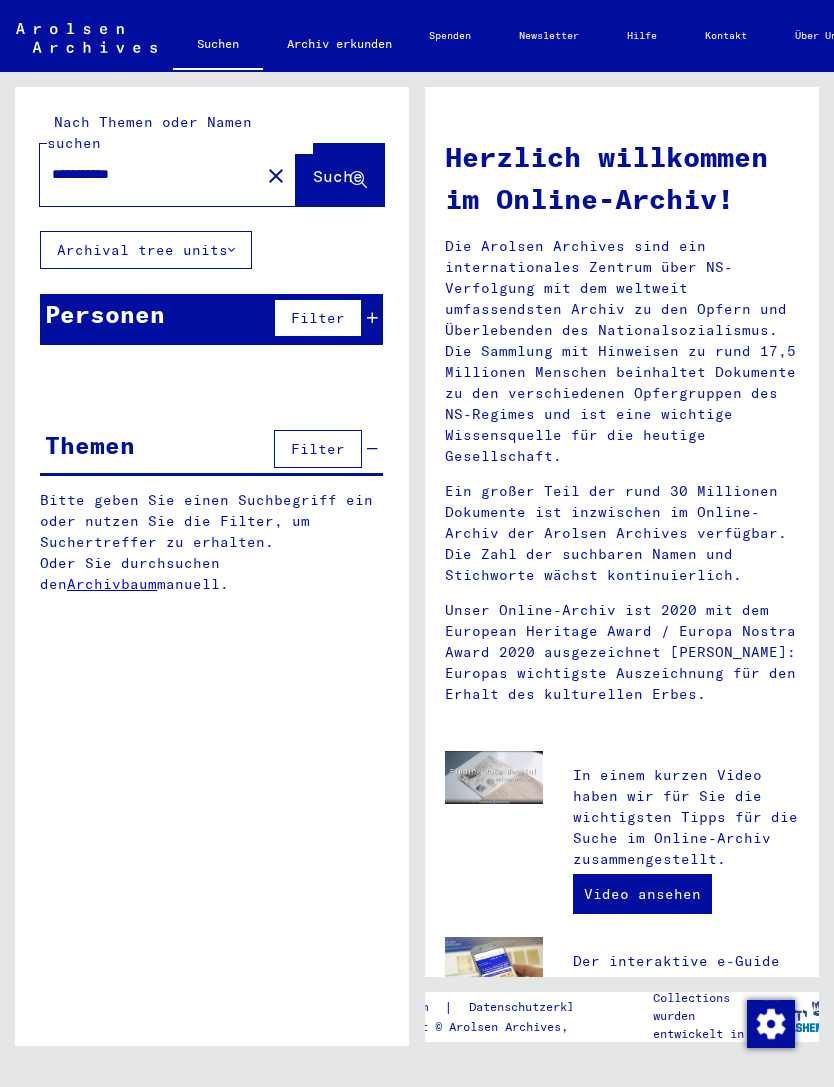 type on "**********" 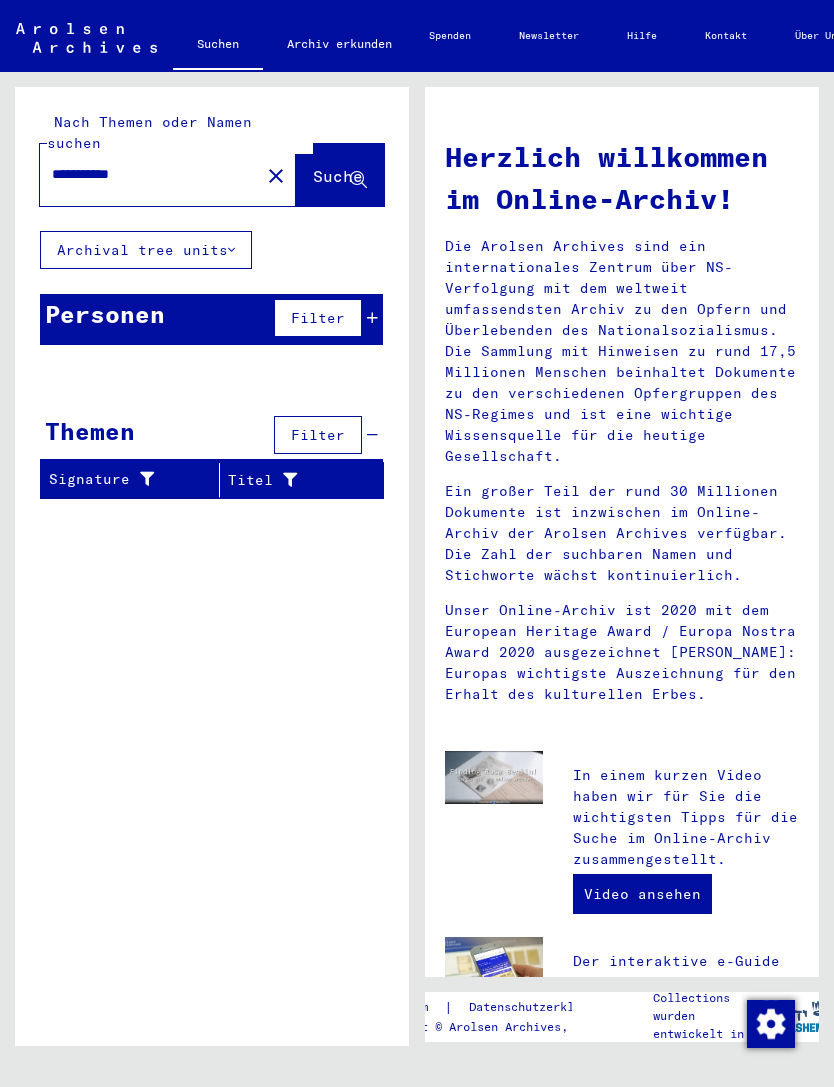 click on "close" 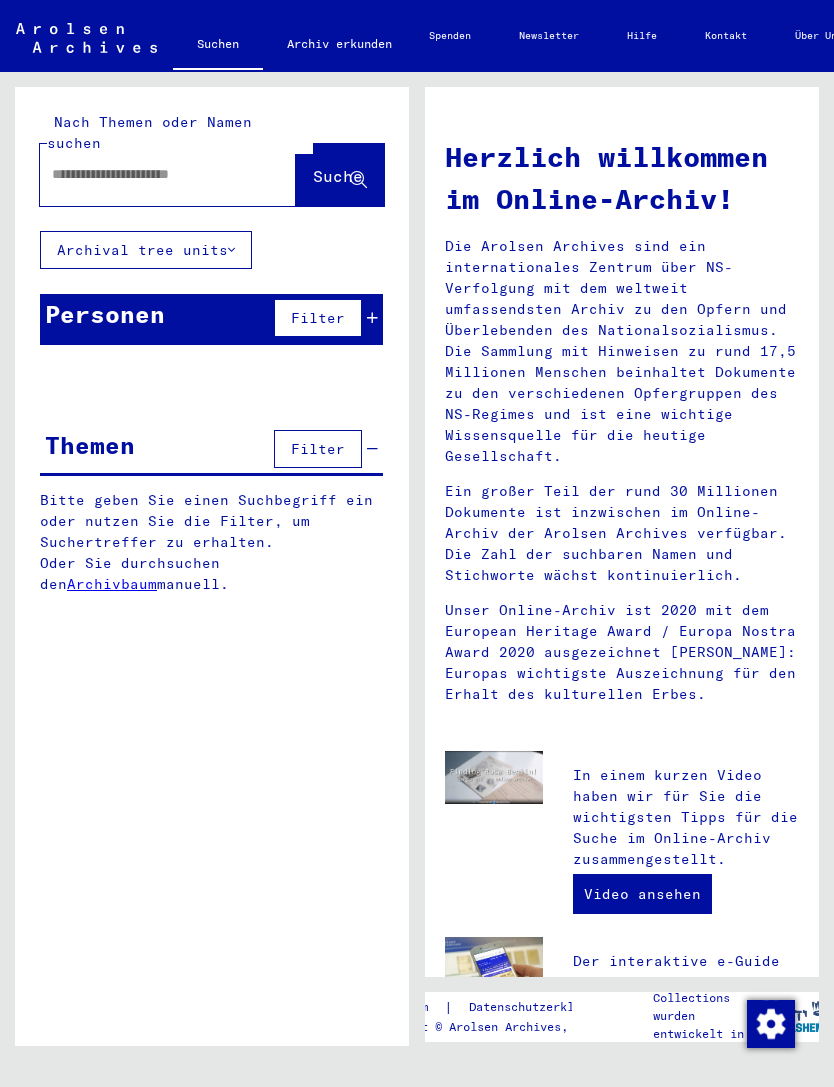 click at bounding box center (144, 174) 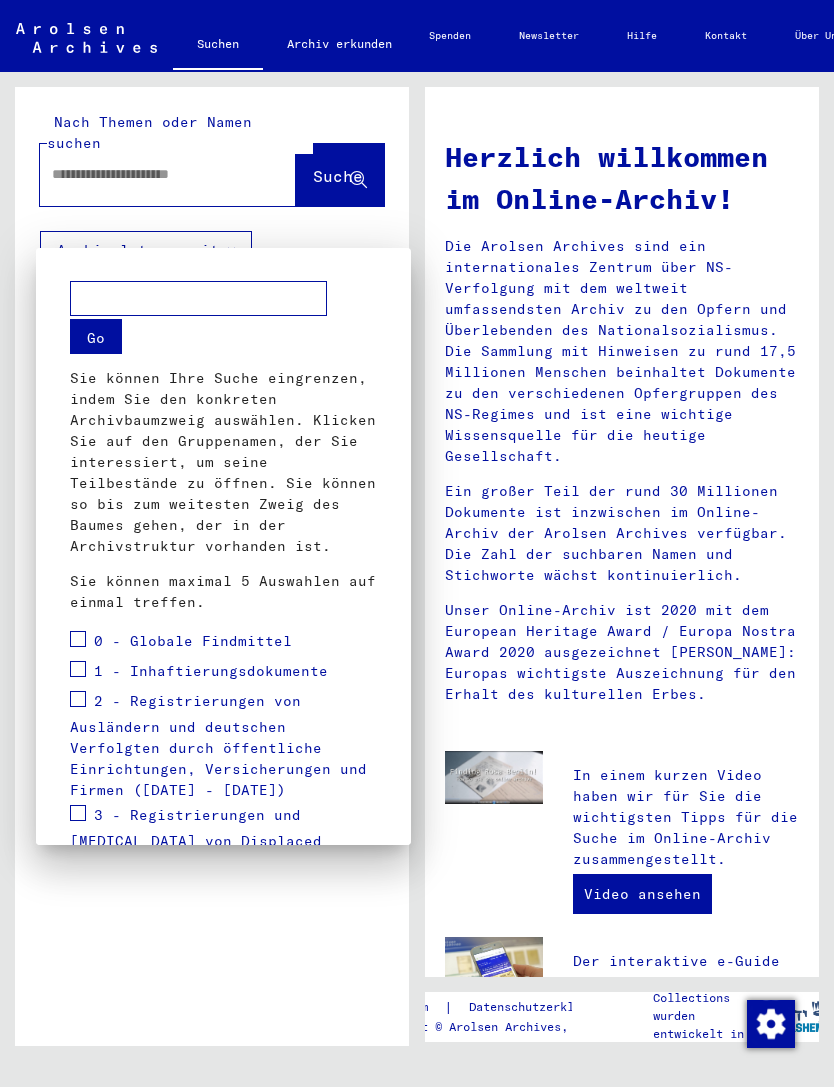 scroll, scrollTop: -1, scrollLeft: 0, axis: vertical 